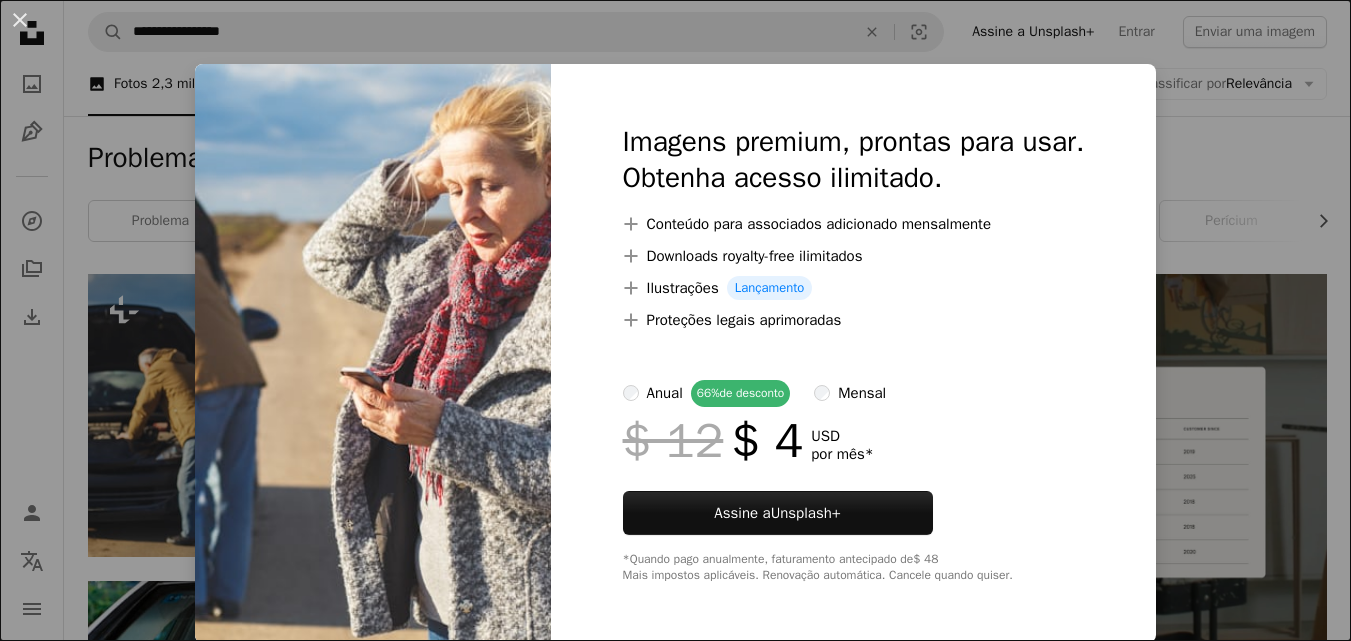 scroll, scrollTop: 148, scrollLeft: 0, axis: vertical 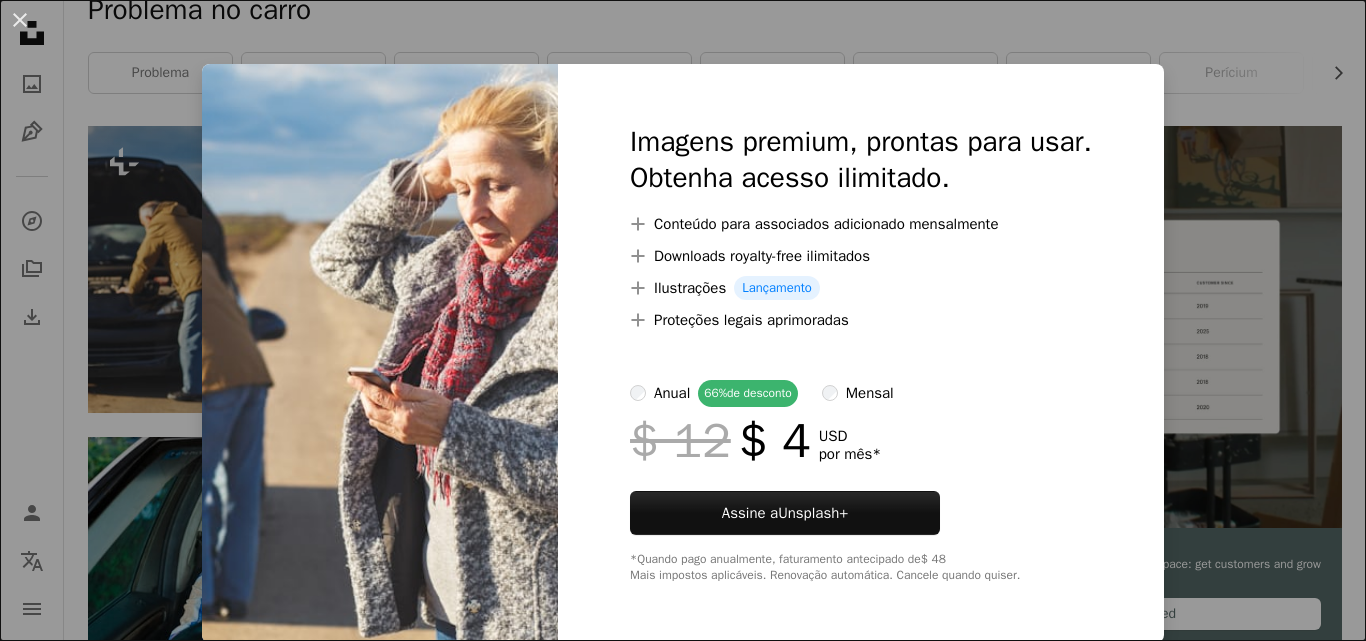 click on "An X shape Imagens premium, prontas para usar. Obtenha acesso ilimitado. A plus sign Conteúdo para associados adicionado mensalmente A plus sign Downloads royalty-free ilimitados A plus sign Ilustrações  Lançamento A plus sign Proteções legais aprimoradas anual 66%  de desconto mensal $ 12   $ 4 USD por mês * Assine a  Unsplash+ *Quando pago anualmente, faturamento antecipado de  $ 48 Mais impostos aplicáveis. Renovação automática. Cancele quando quiser." at bounding box center [683, 320] 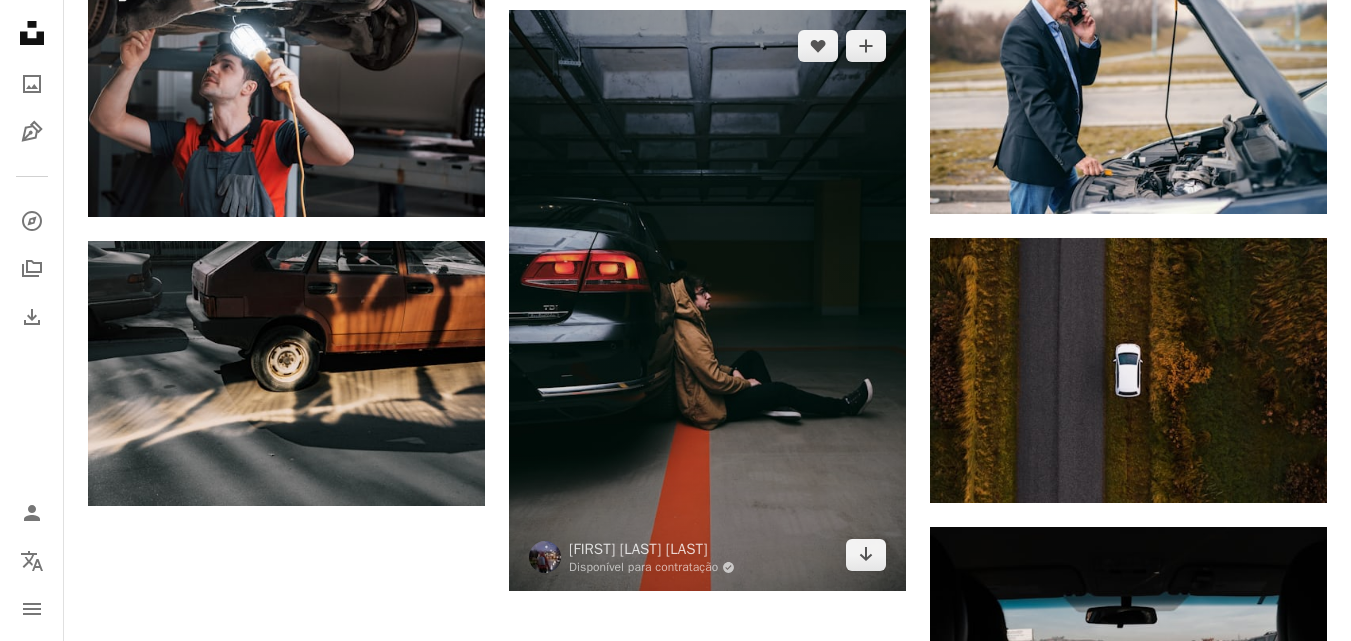 scroll, scrollTop: 2228, scrollLeft: 0, axis: vertical 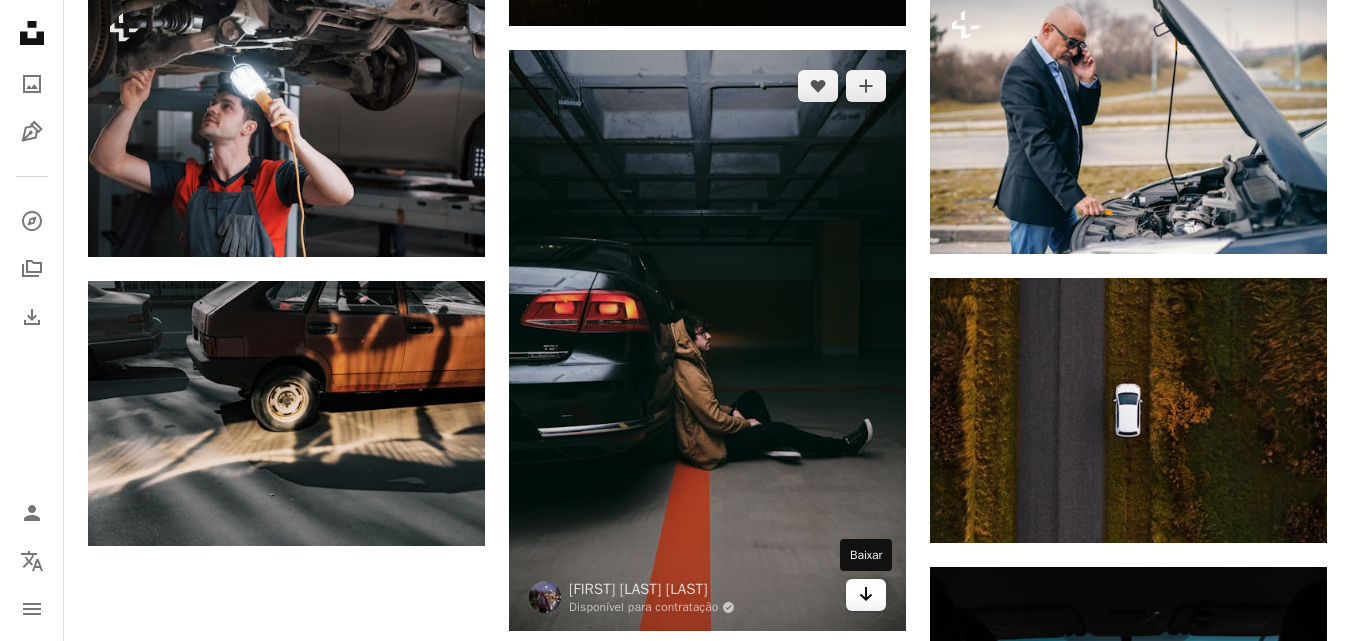 click on "Arrow pointing down" at bounding box center [866, 595] 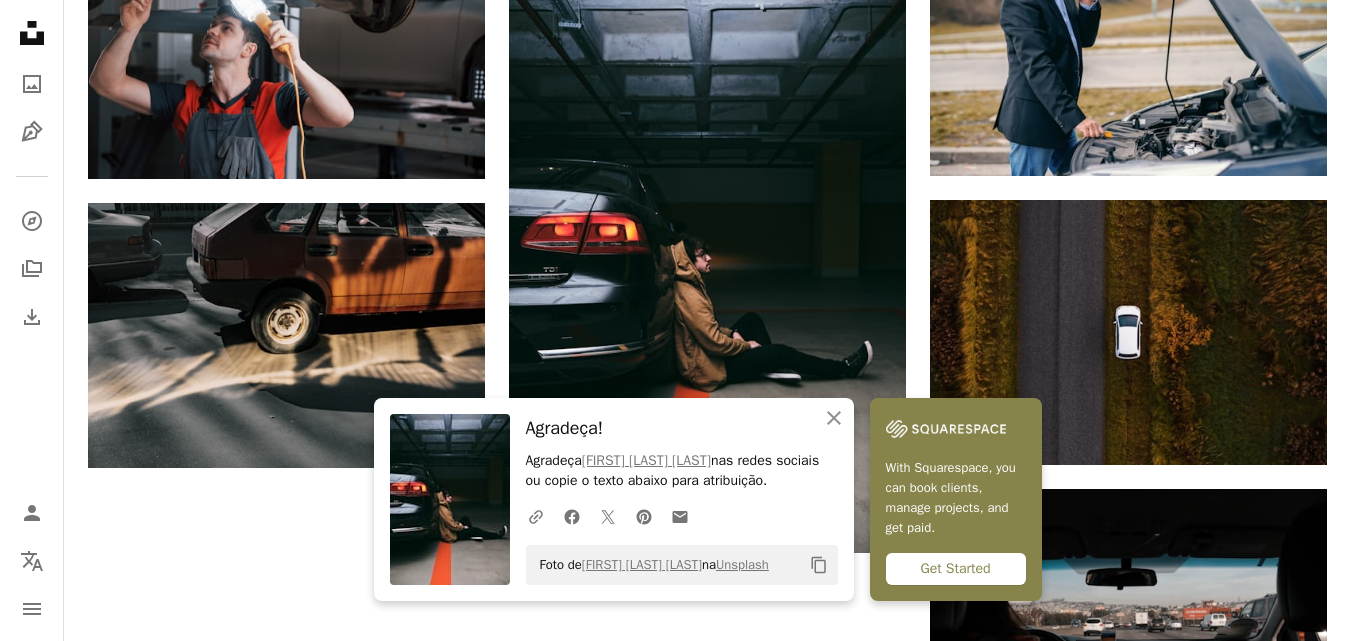 scroll, scrollTop: 2161, scrollLeft: 0, axis: vertical 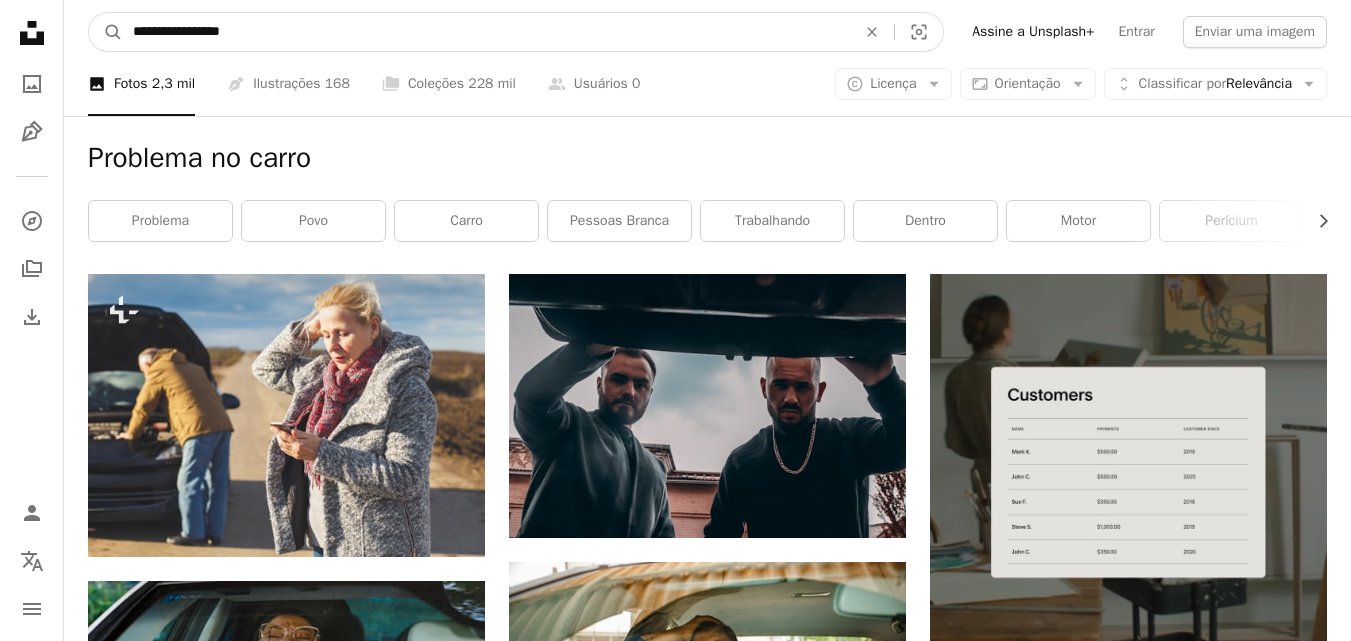 click on "**********" at bounding box center (486, 32) 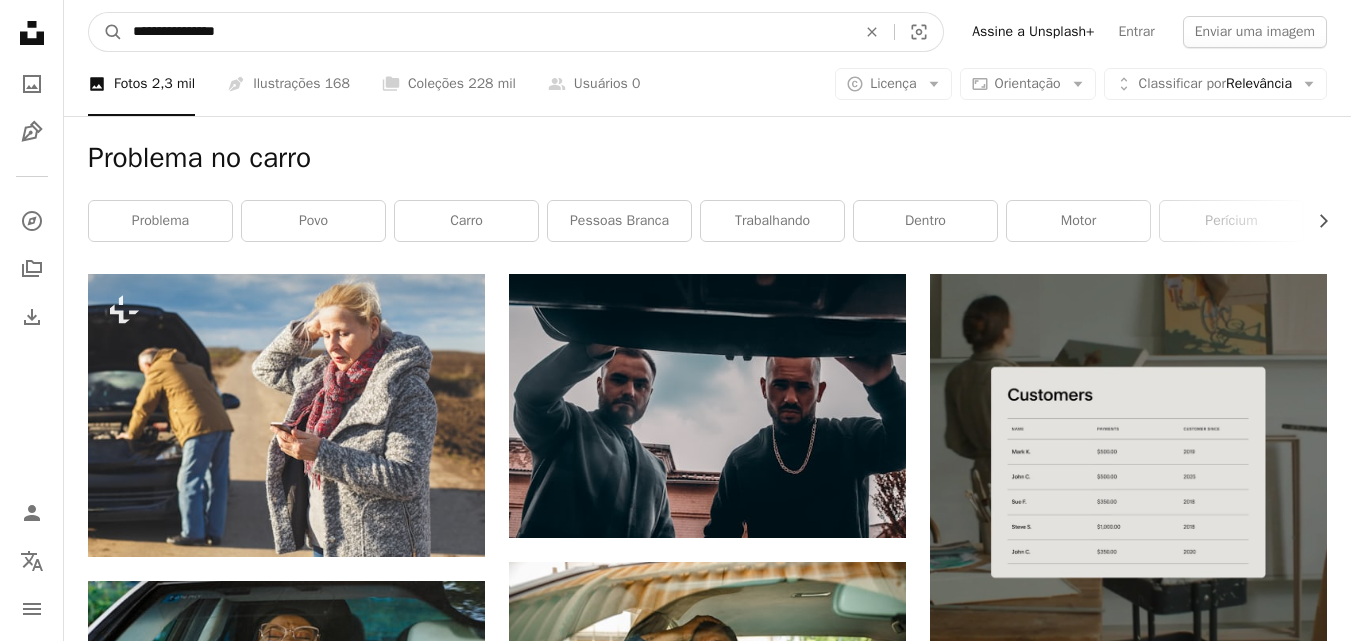 type on "**********" 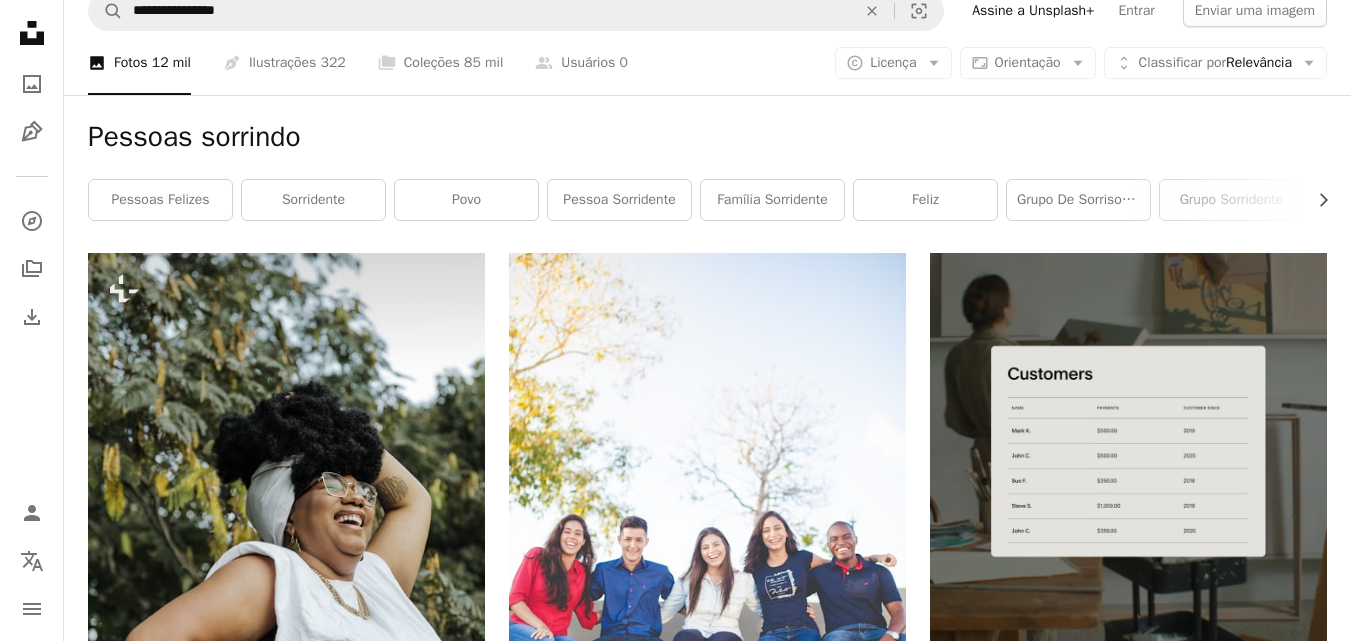 scroll, scrollTop: 0, scrollLeft: 0, axis: both 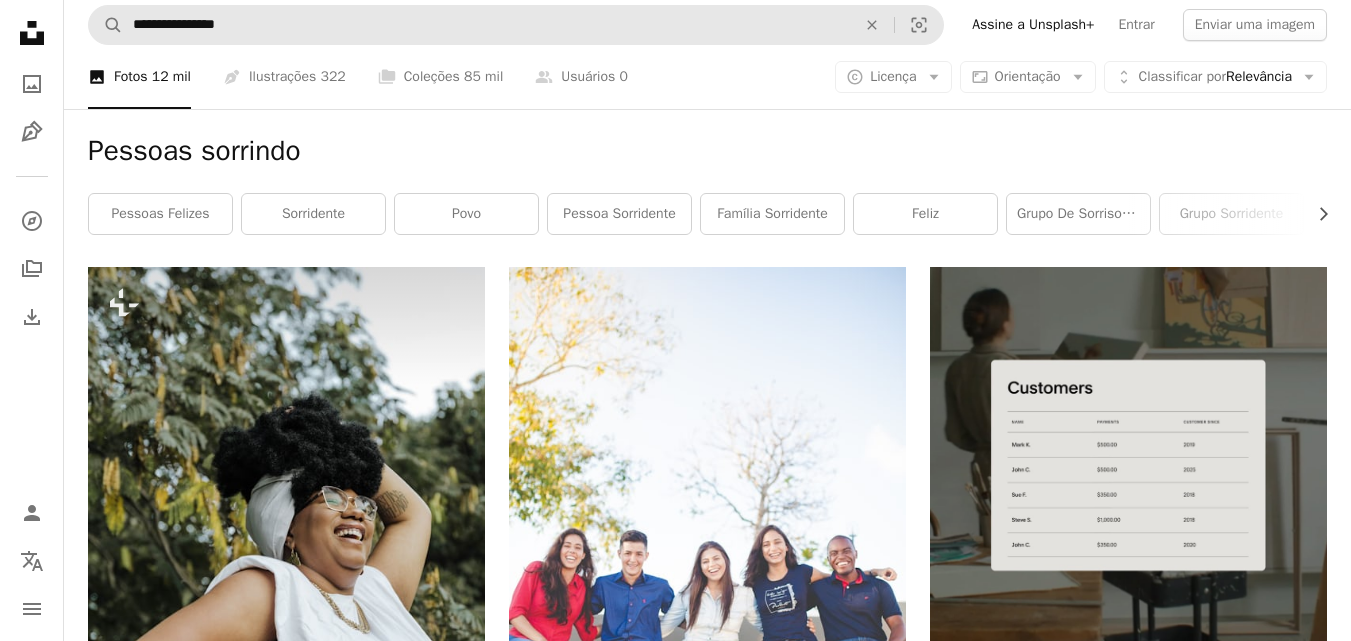 drag, startPoint x: 227, startPoint y: 53, endPoint x: 226, endPoint y: 41, distance: 12.0415945 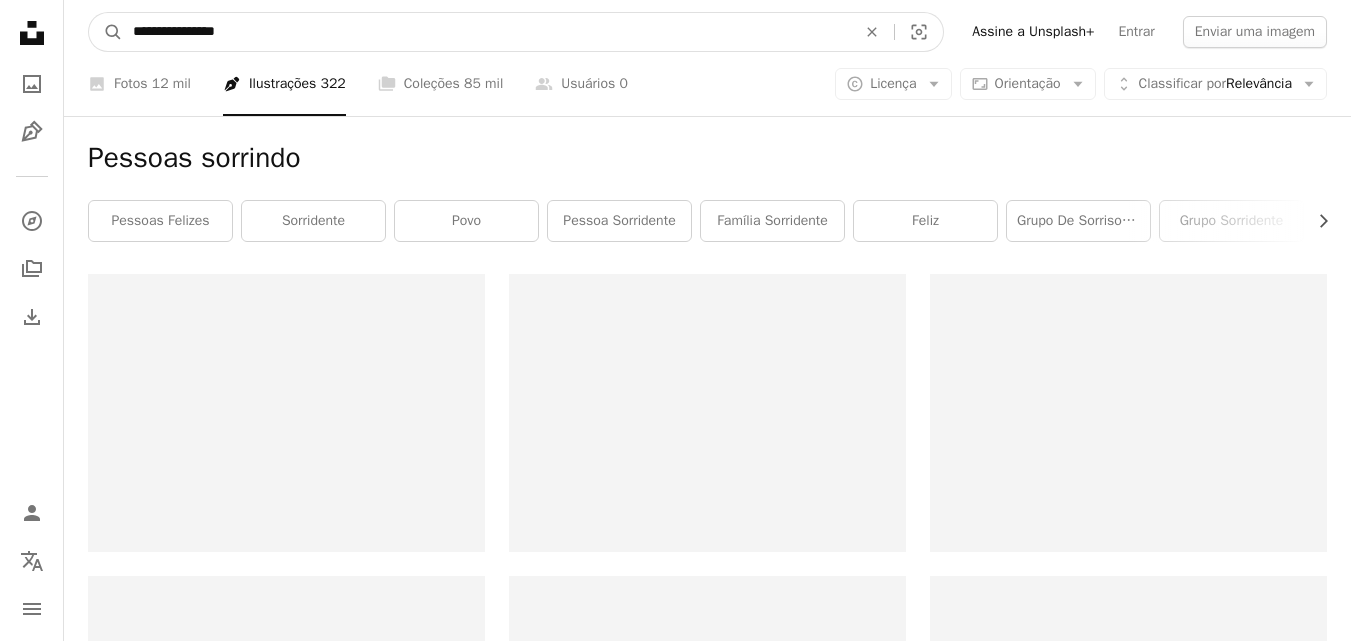 click on "**********" at bounding box center (486, 32) 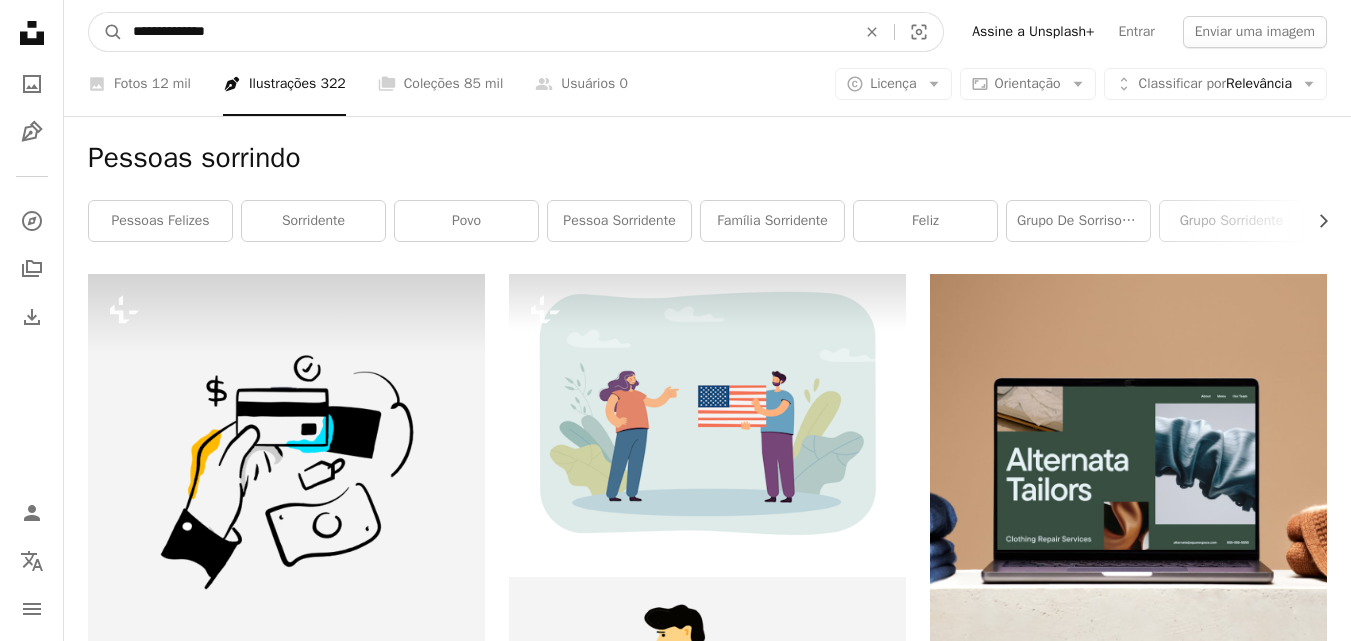 type on "**********" 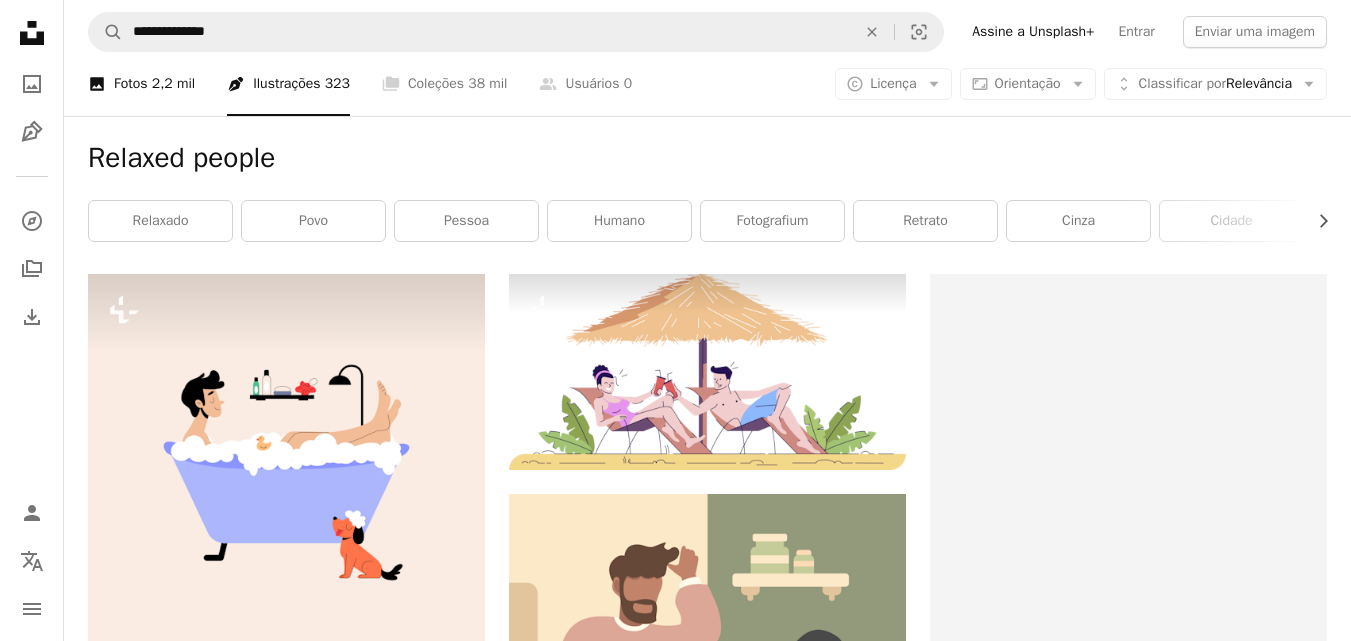 click on "A photo Fotos   2,2 mil" at bounding box center (141, 84) 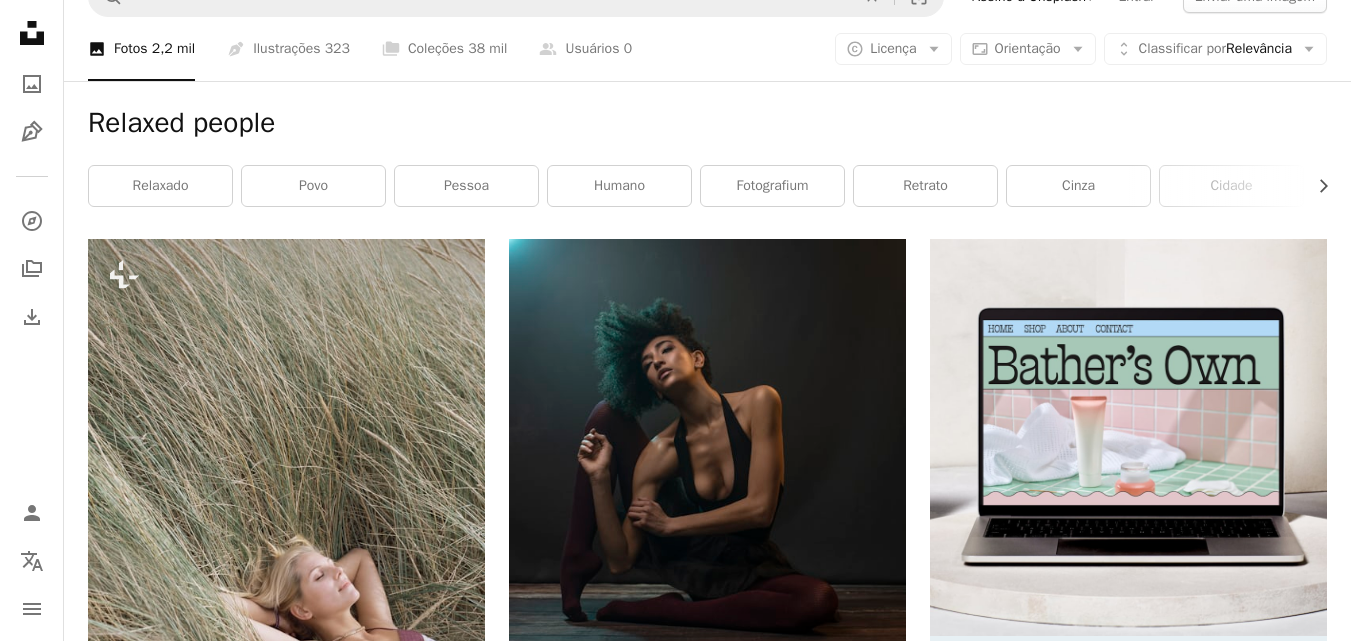 scroll, scrollTop: 67, scrollLeft: 0, axis: vertical 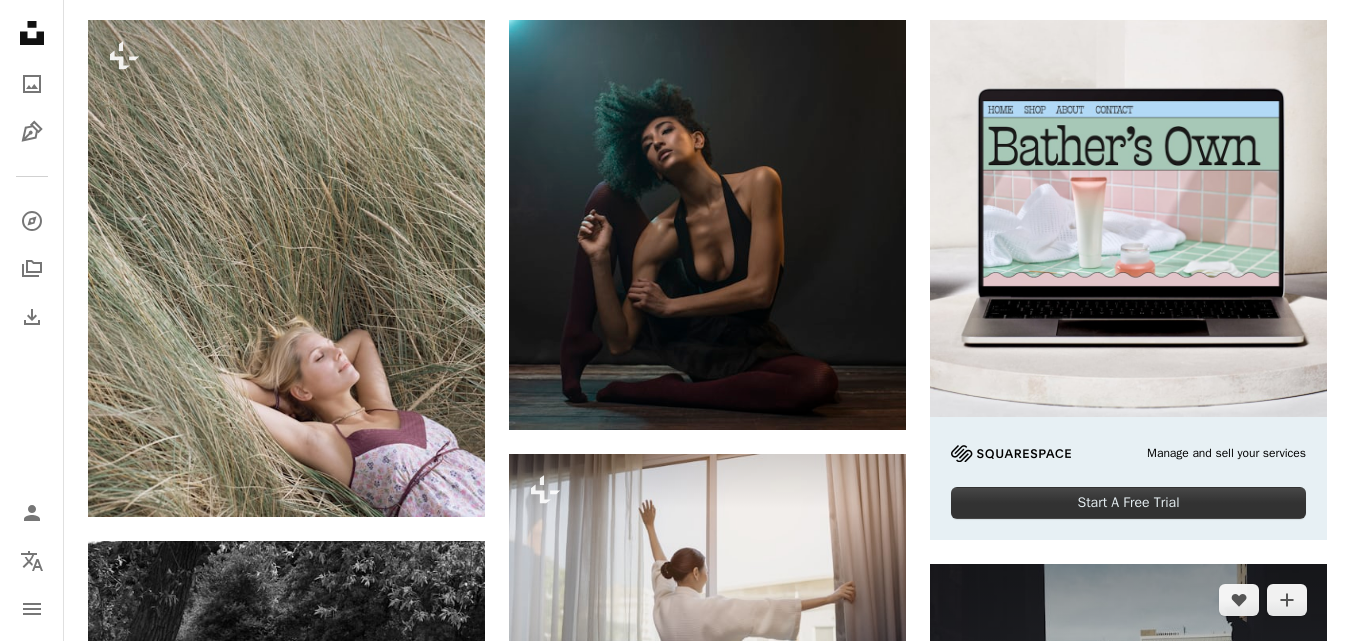 drag, startPoint x: 1325, startPoint y: 103, endPoint x: 1323, endPoint y: 30, distance: 73.02739 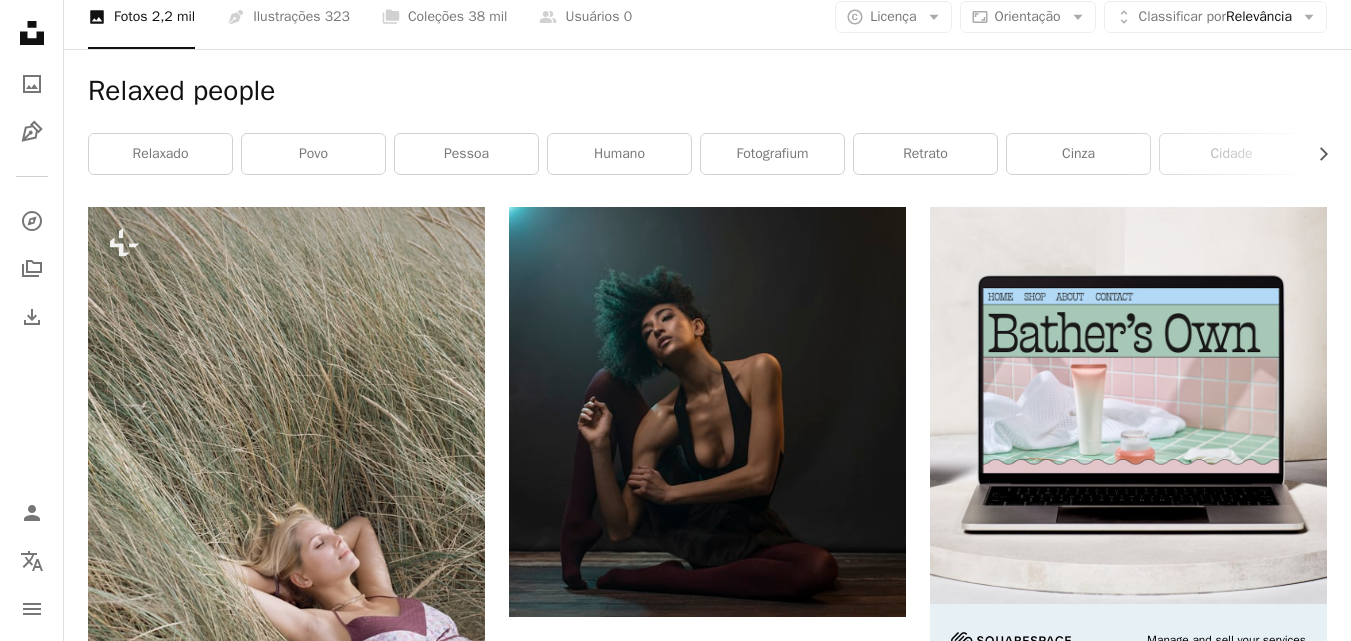 scroll, scrollTop: 0, scrollLeft: 0, axis: both 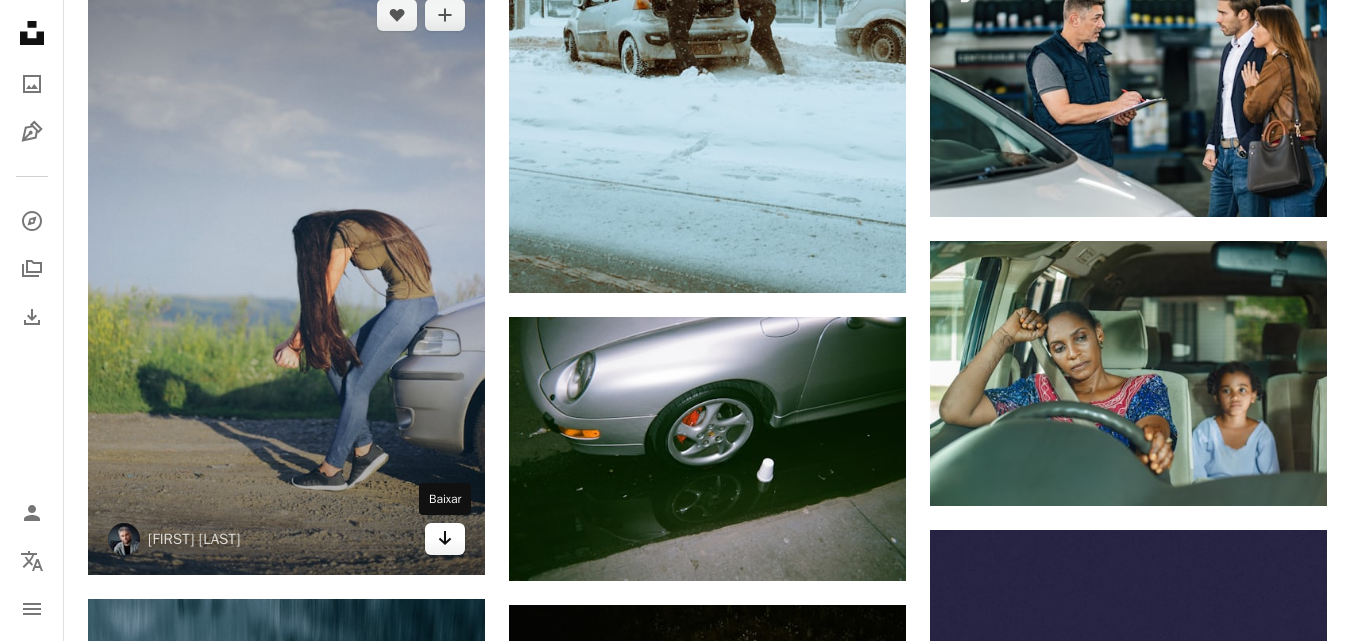 click on "Arrow pointing down" at bounding box center [445, 539] 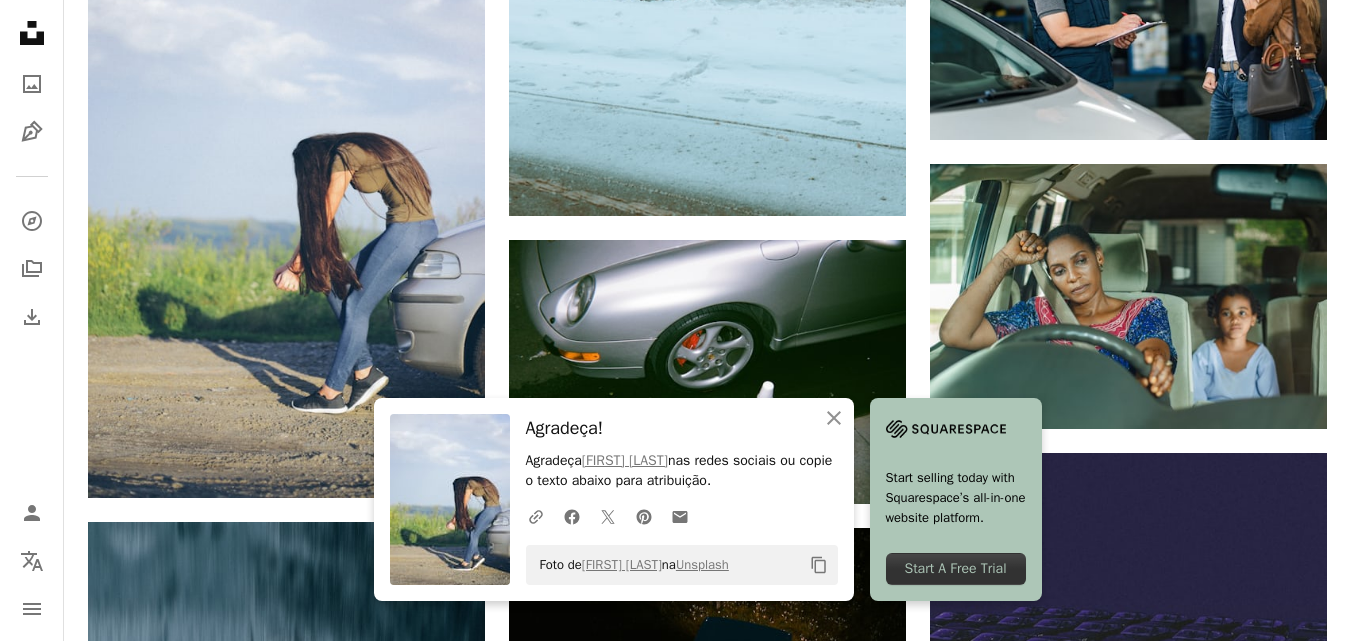 scroll, scrollTop: 1219, scrollLeft: 0, axis: vertical 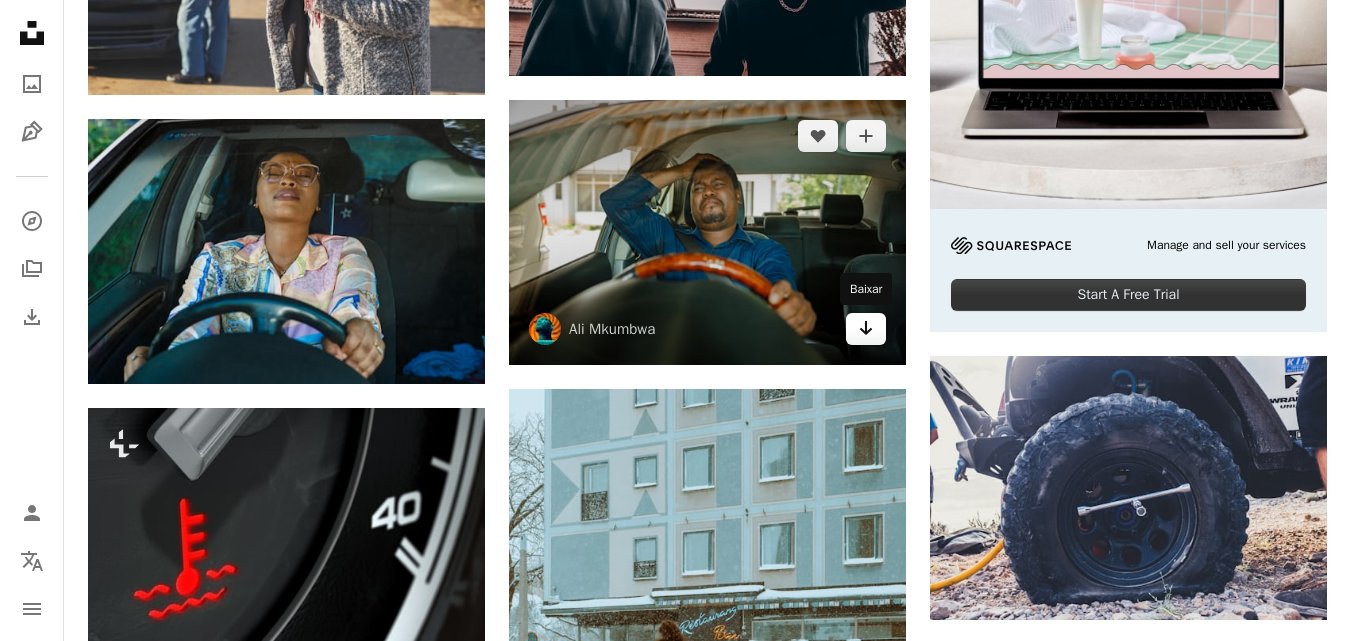 click on "Arrow pointing down" at bounding box center [866, 329] 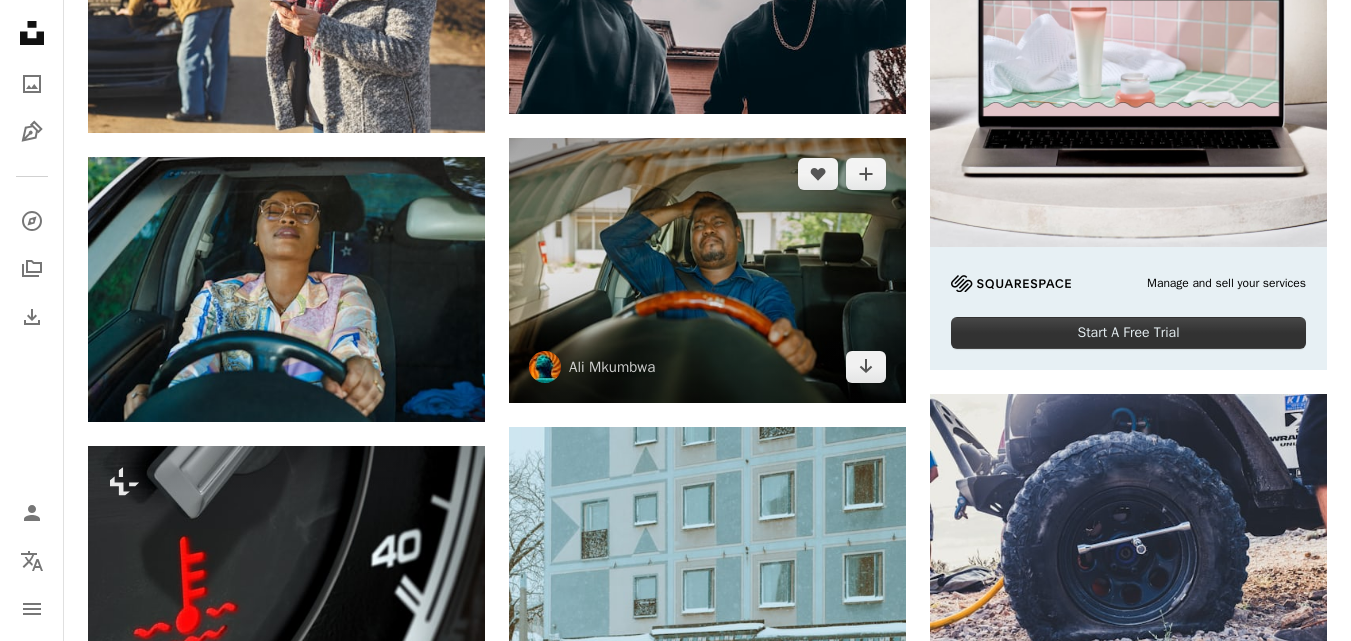scroll, scrollTop: 451, scrollLeft: 0, axis: vertical 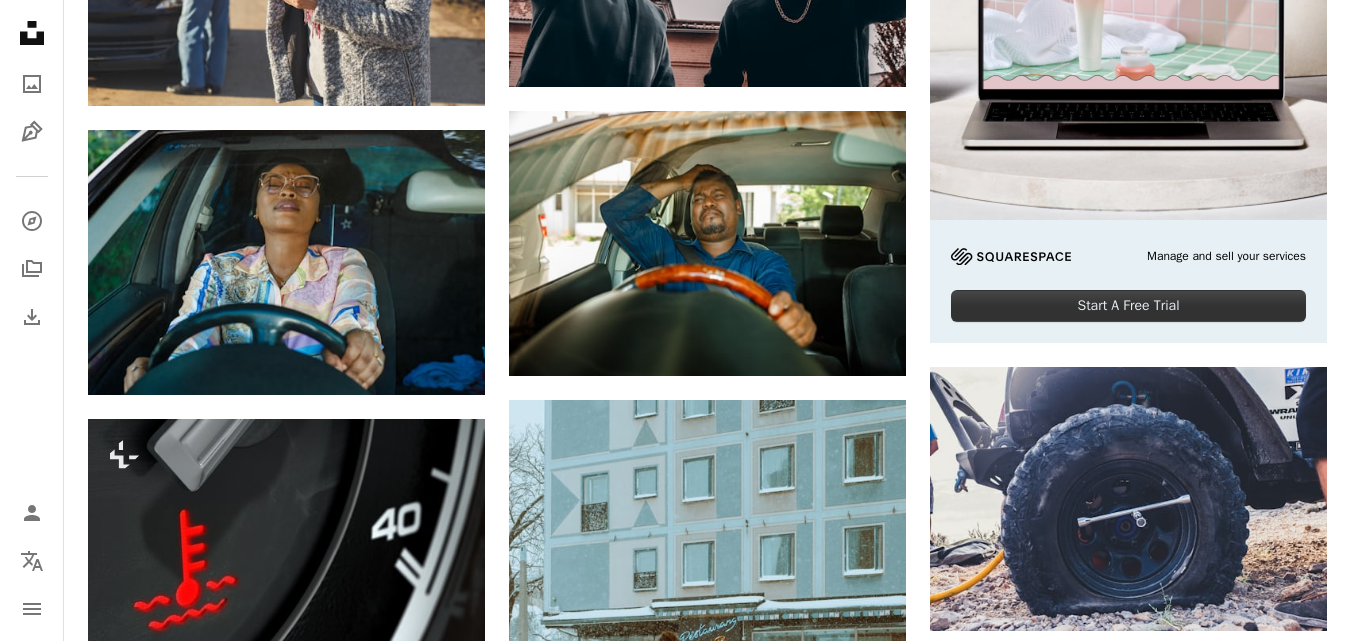 click on "A lock   Baixar" at bounding box center (1267, 883) 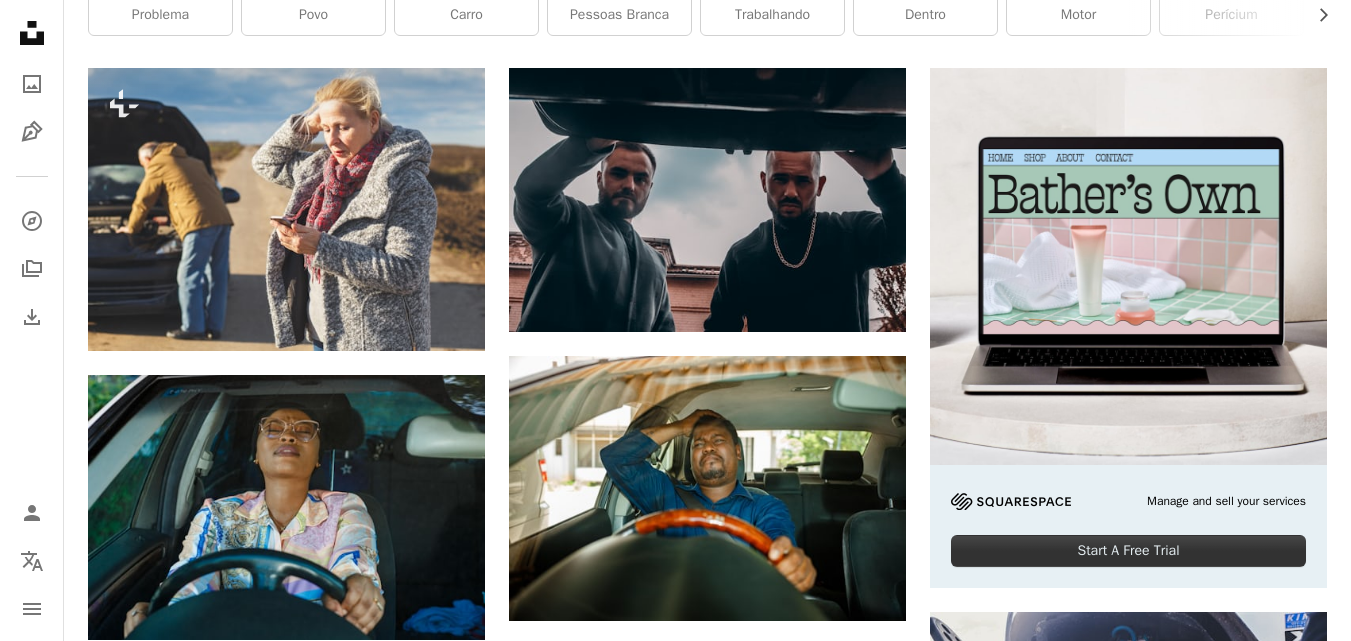 scroll, scrollTop: 200, scrollLeft: 0, axis: vertical 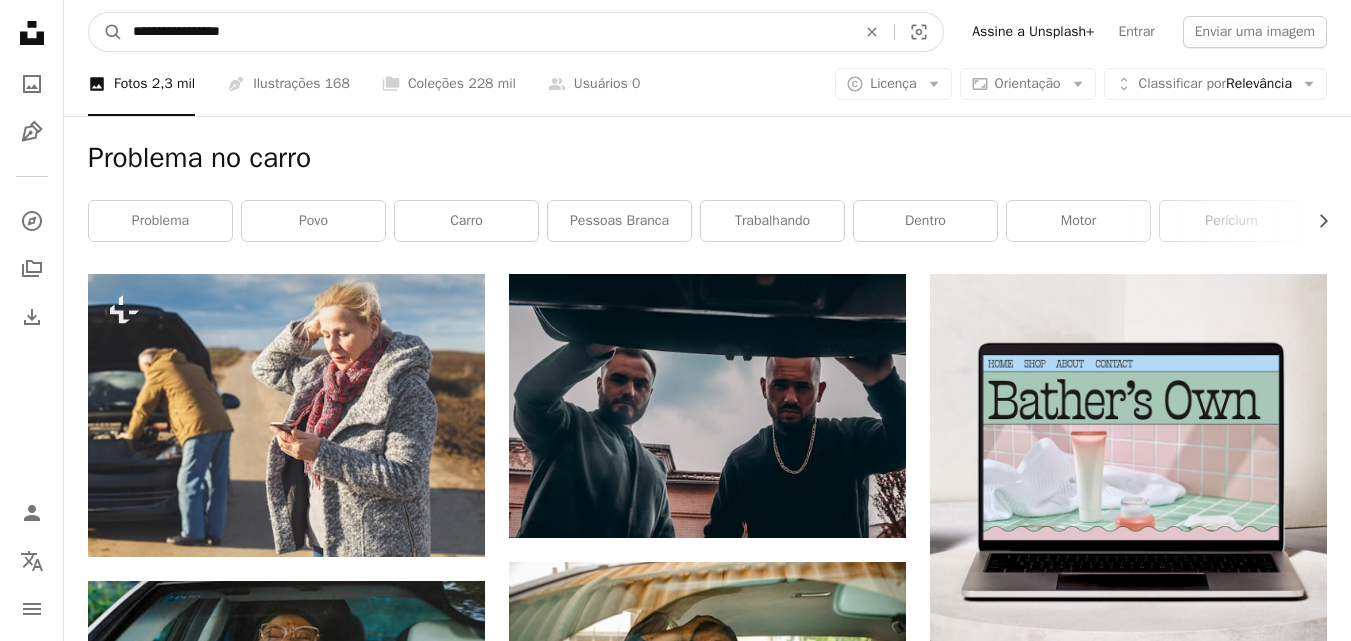 click on "**********" at bounding box center (486, 32) 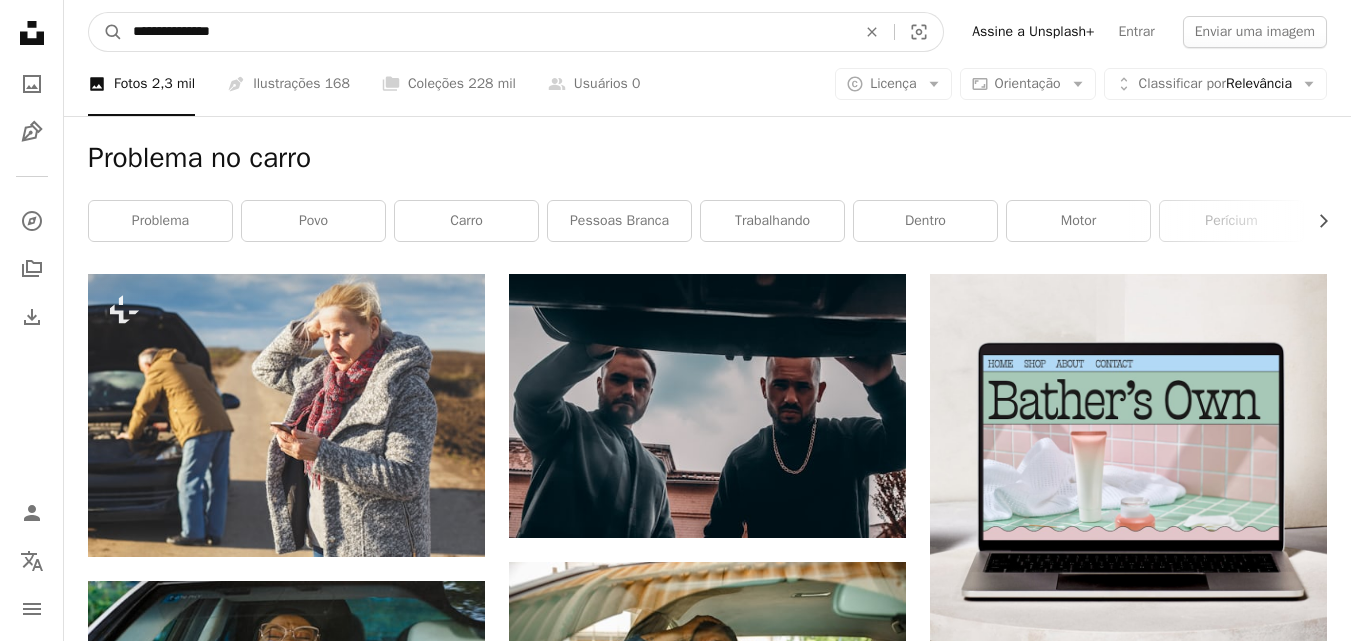 type on "**********" 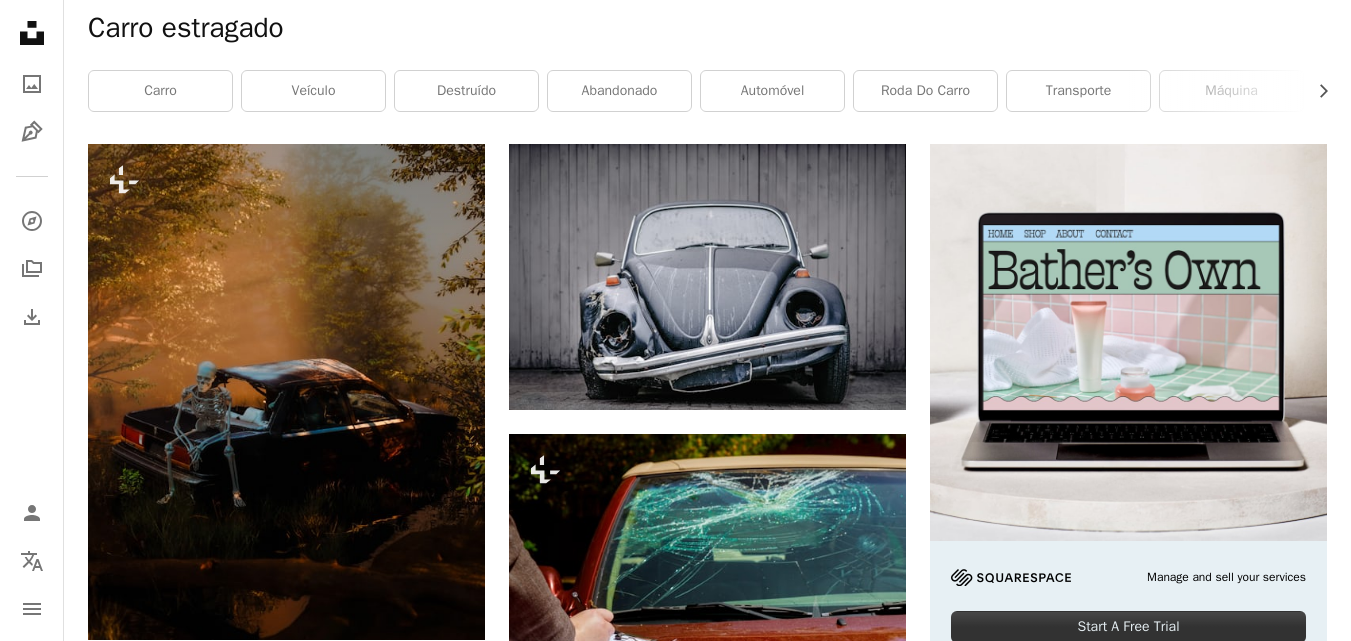 scroll, scrollTop: 0, scrollLeft: 0, axis: both 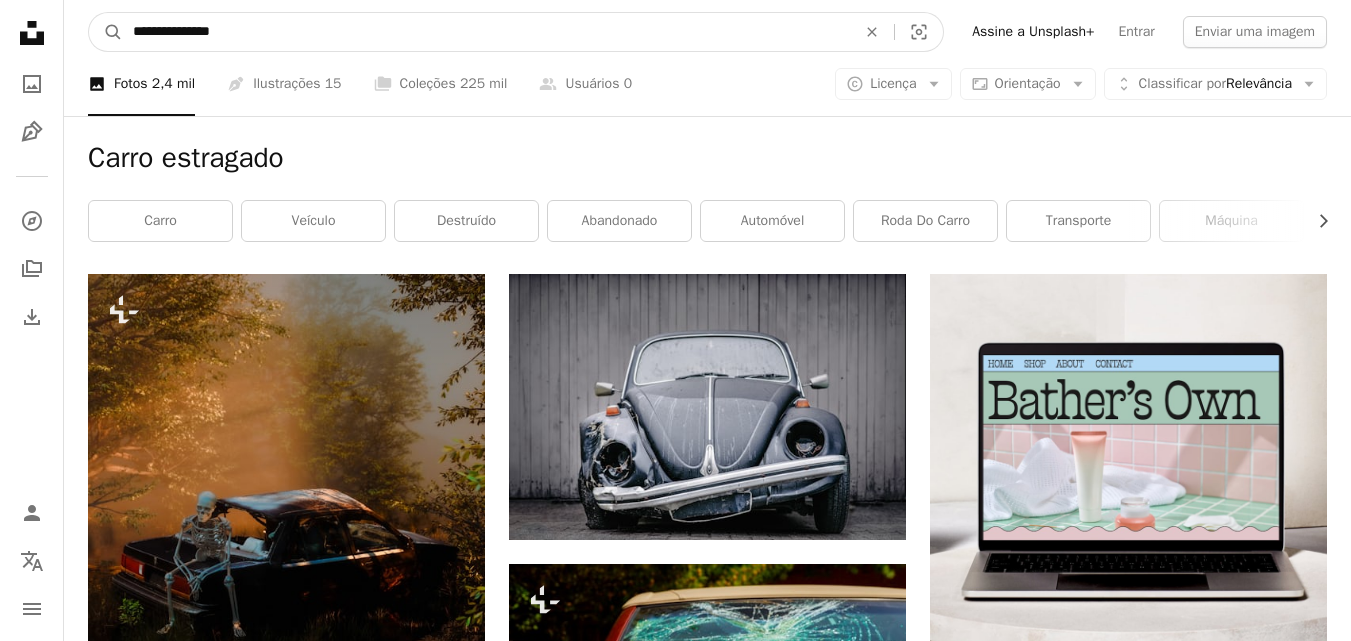 click on "**********" at bounding box center (486, 32) 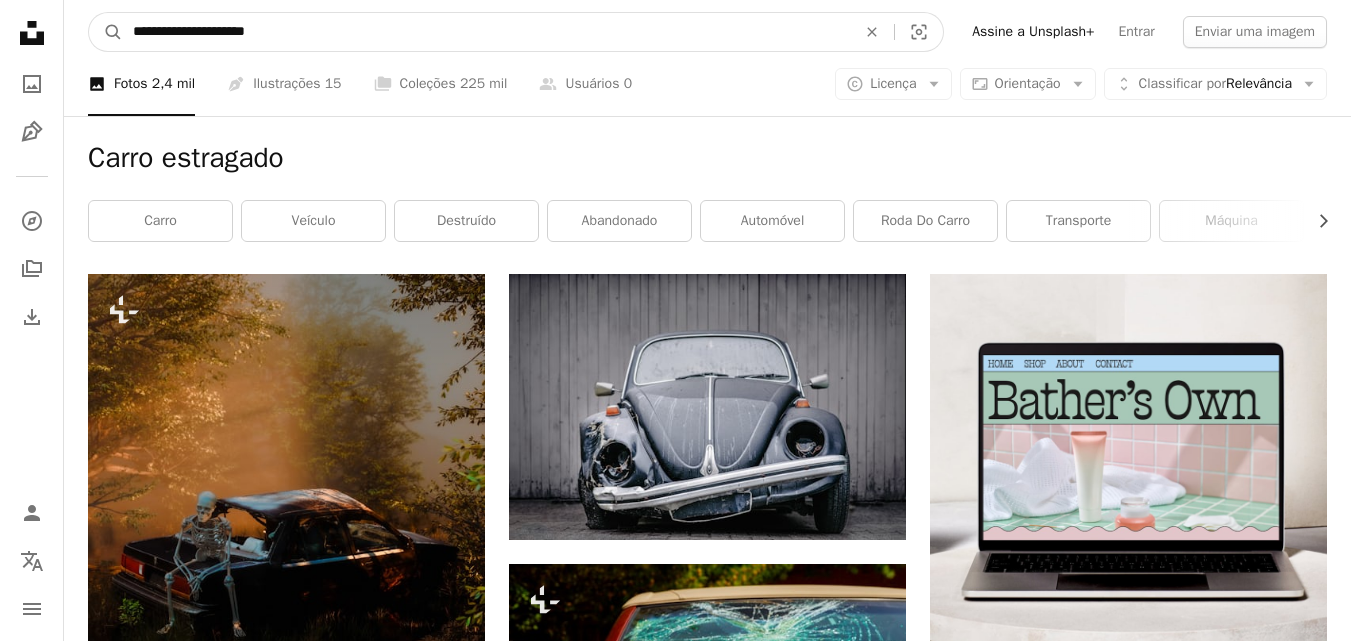 type on "**********" 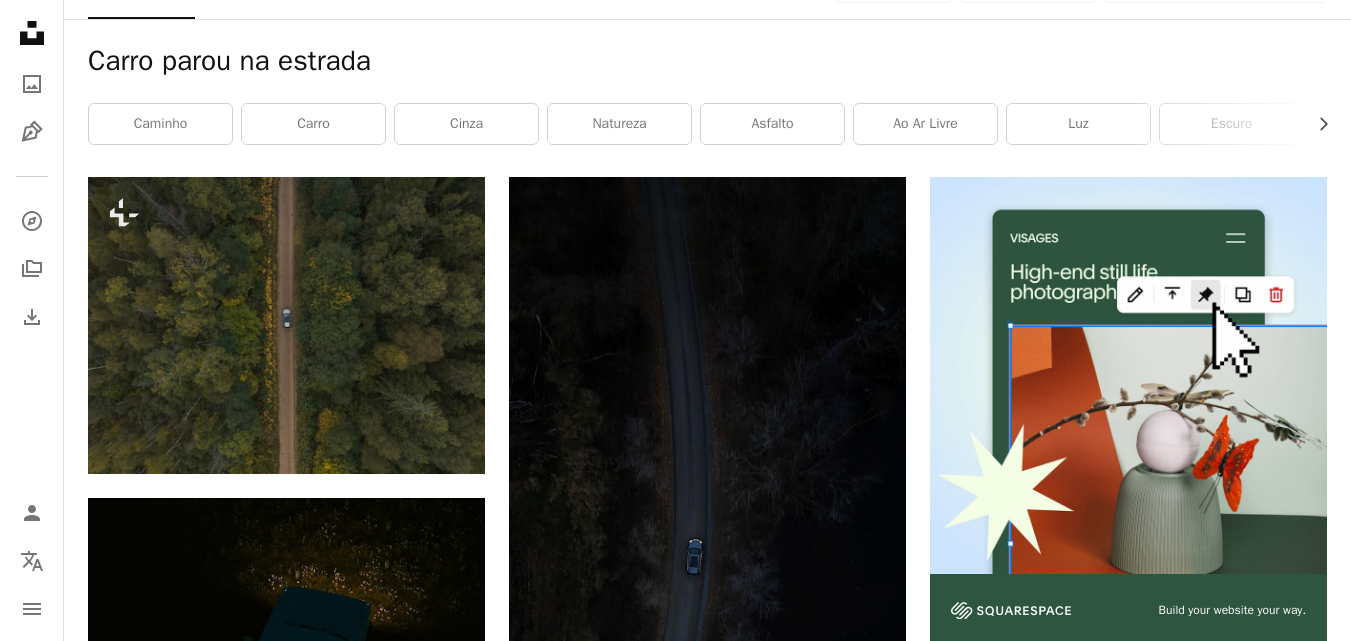 scroll, scrollTop: 0, scrollLeft: 0, axis: both 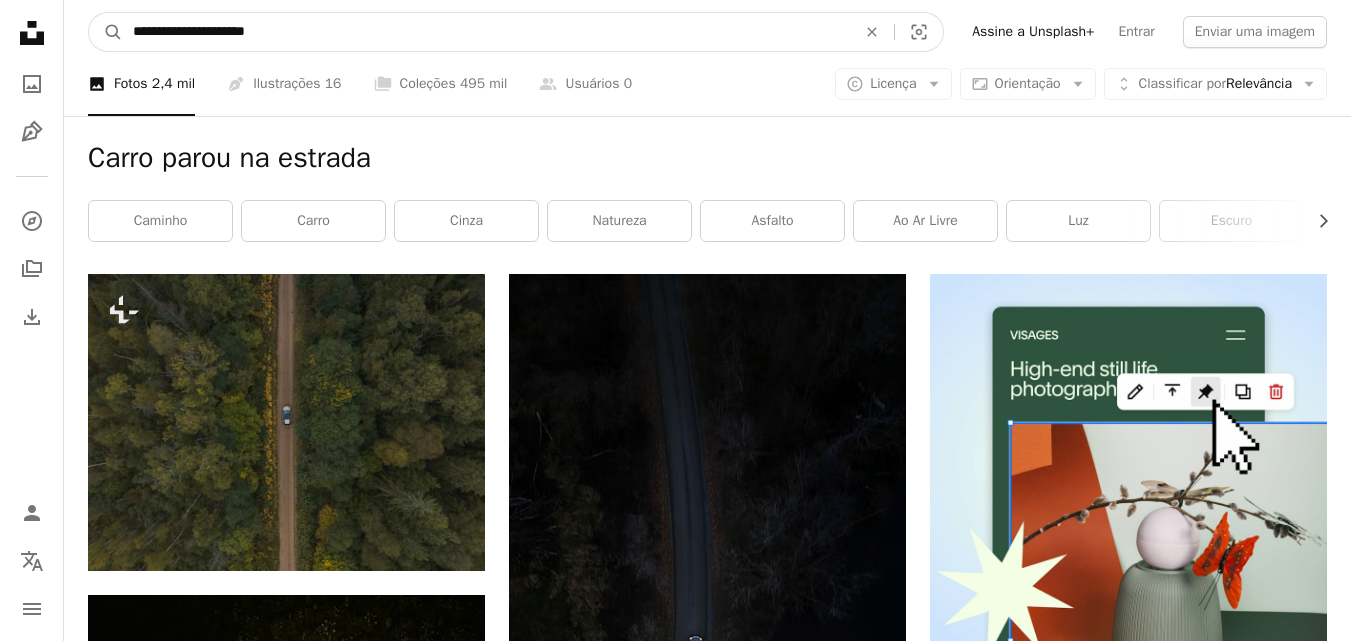 click on "**********" at bounding box center [486, 32] 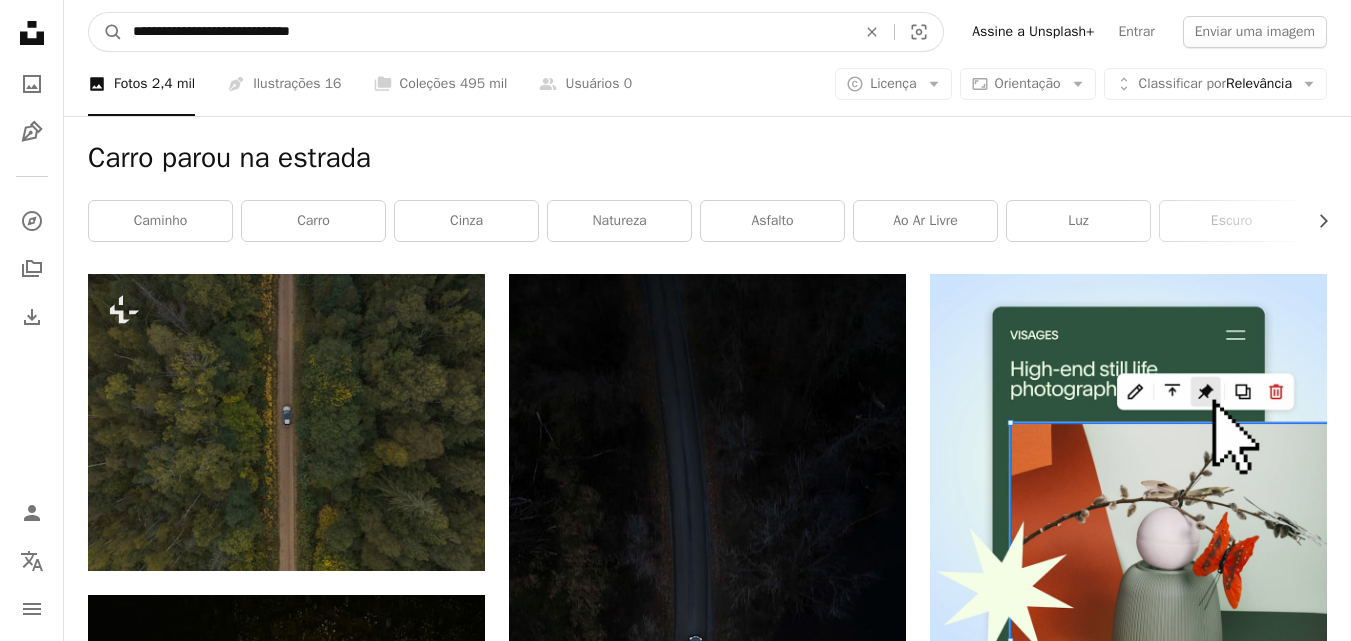 type on "**********" 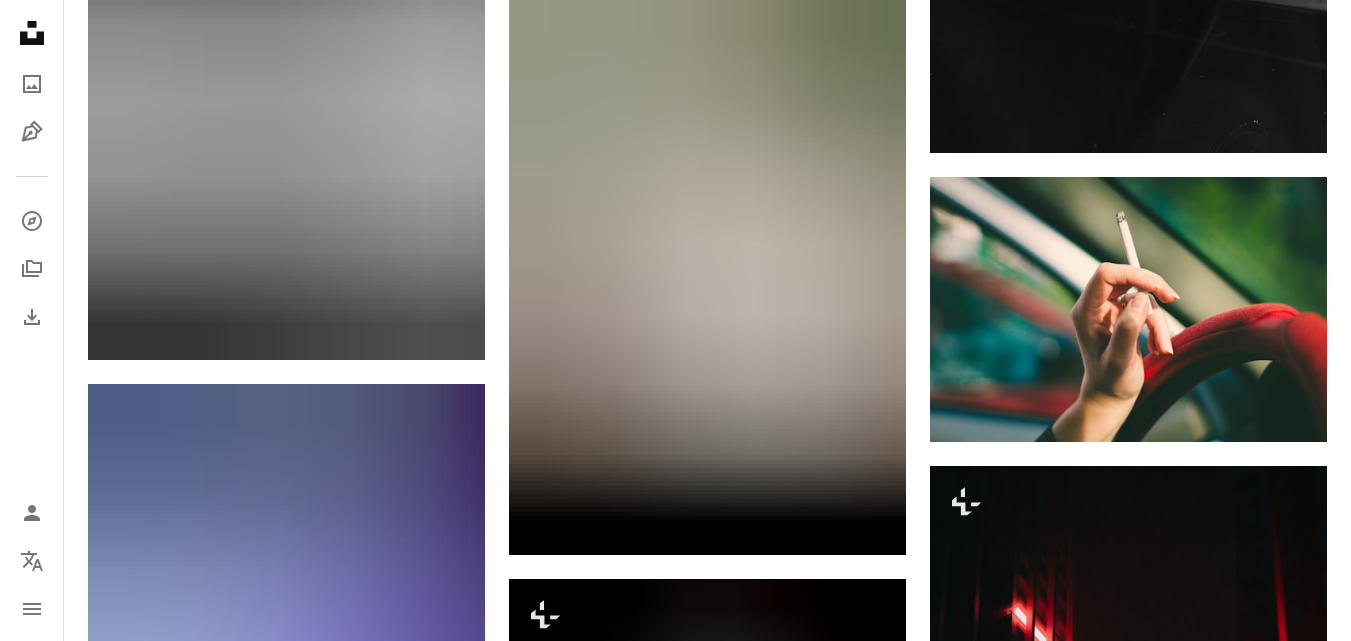 scroll, scrollTop: 0, scrollLeft: 0, axis: both 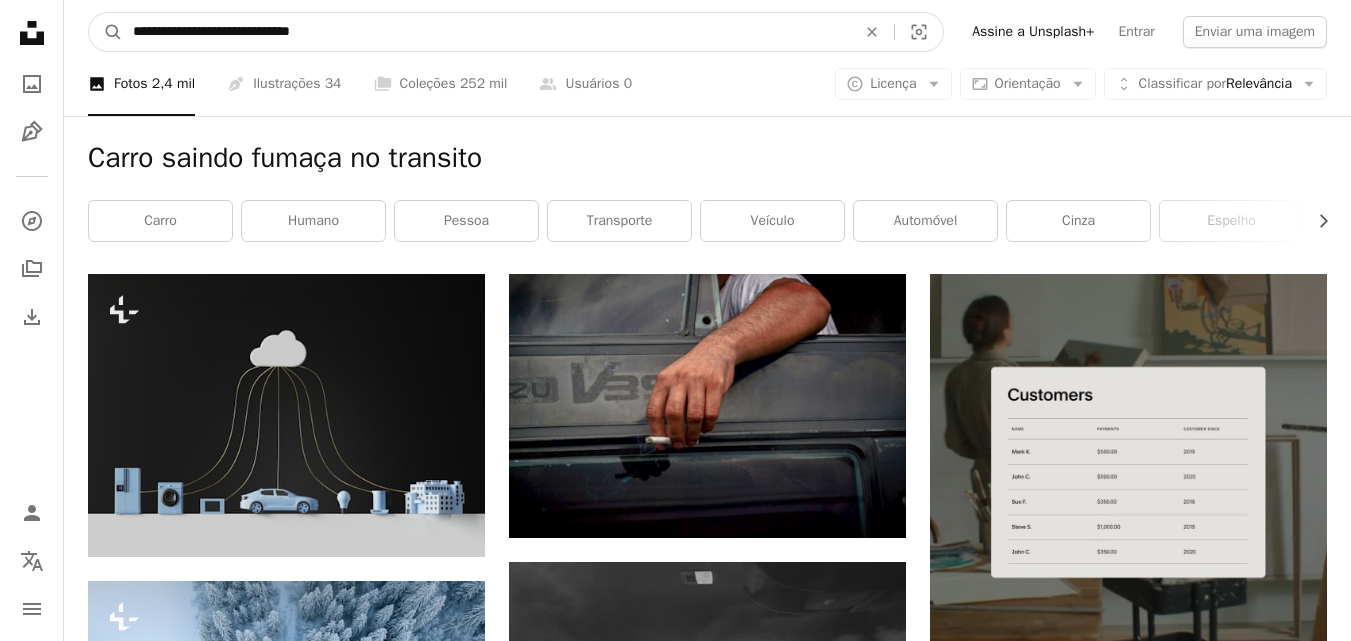 click on "**********" at bounding box center (486, 32) 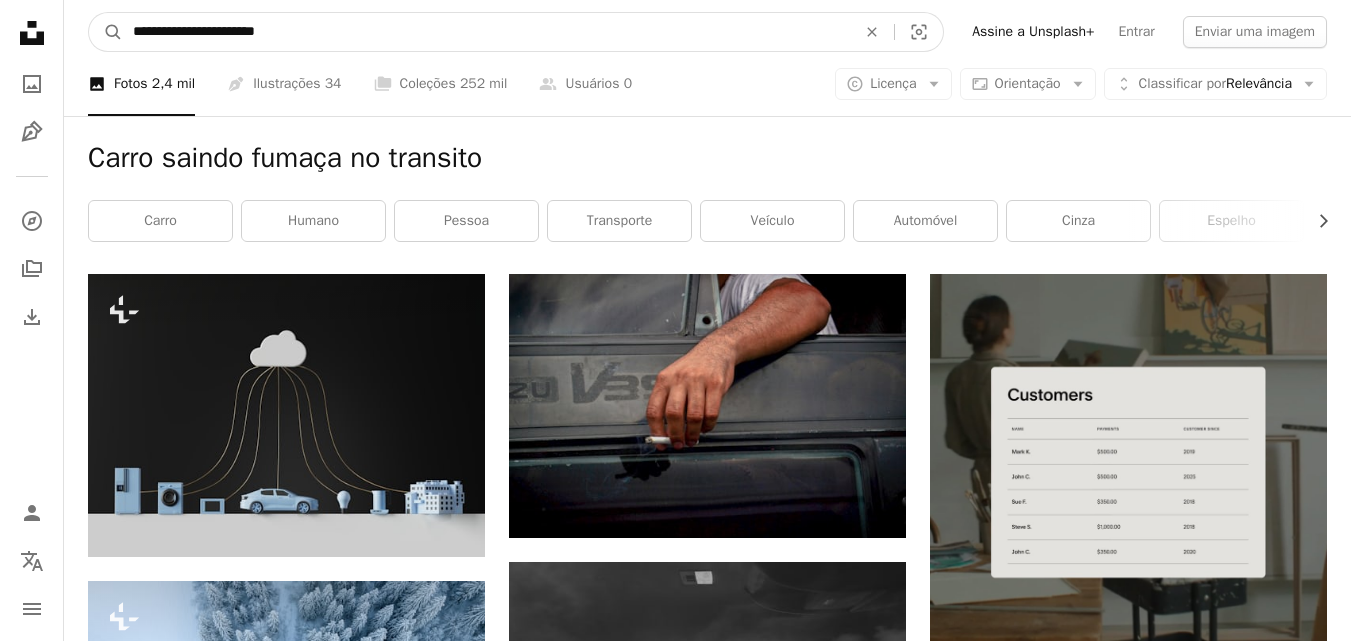 type on "**********" 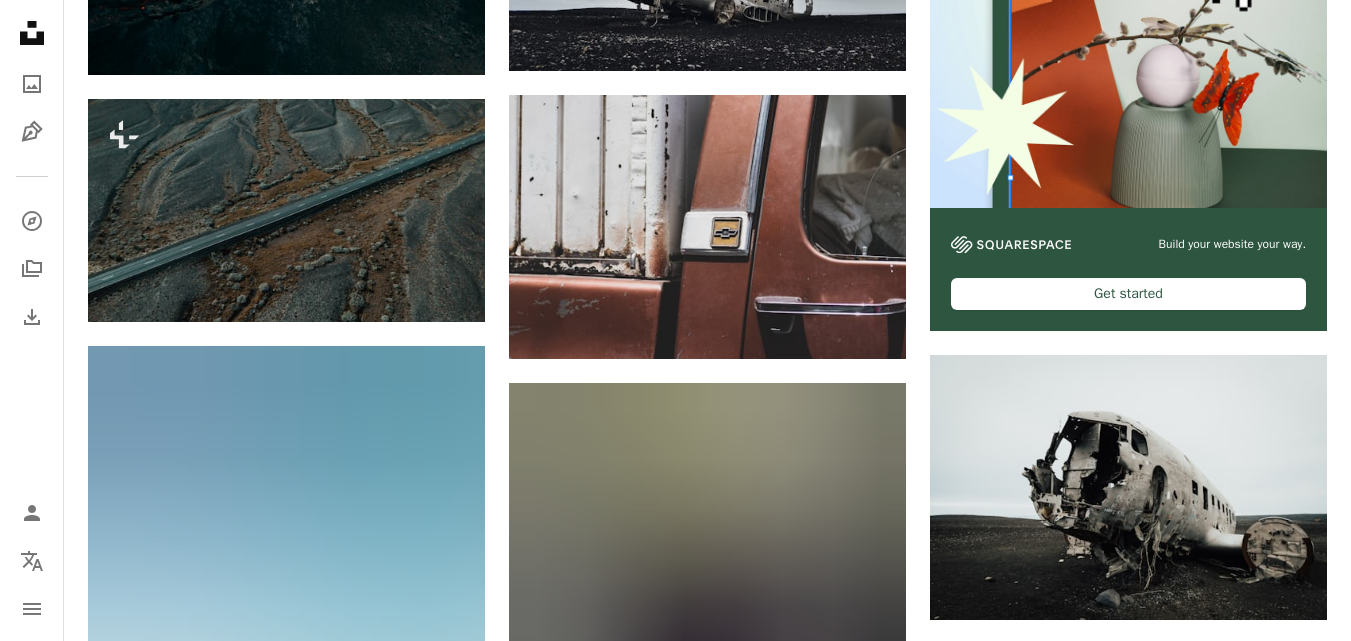 scroll, scrollTop: 0, scrollLeft: 0, axis: both 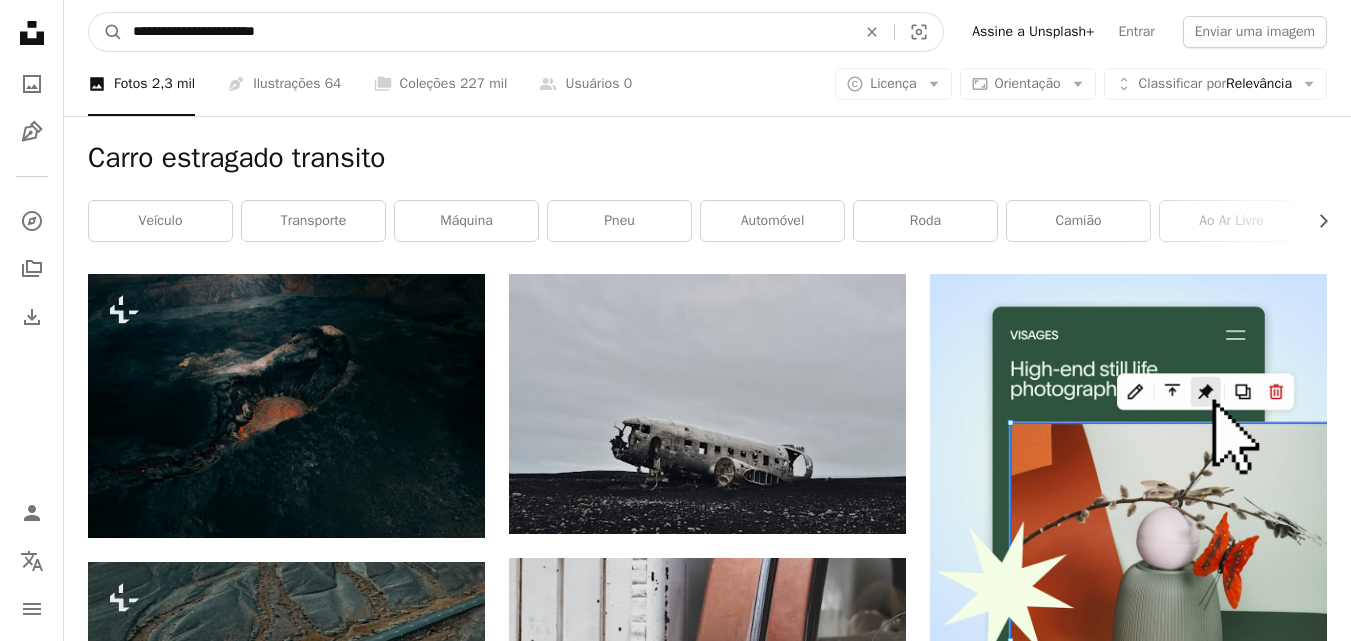 click on "**********" at bounding box center [486, 32] 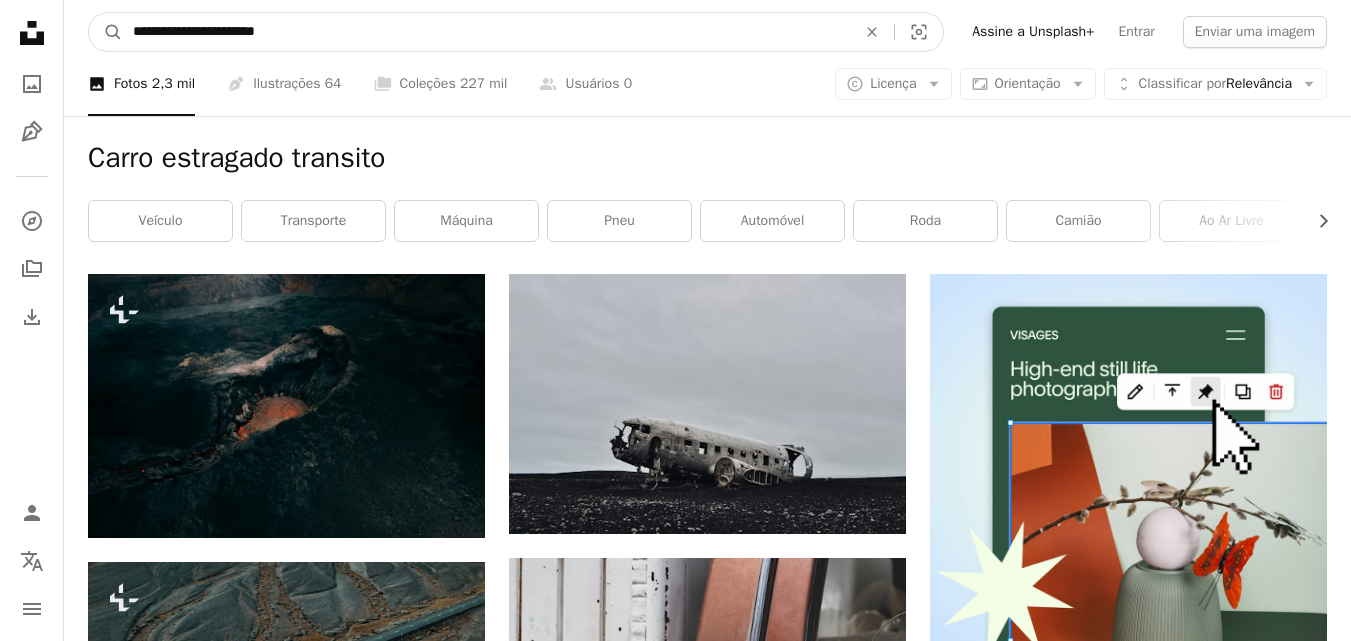 type on "**********" 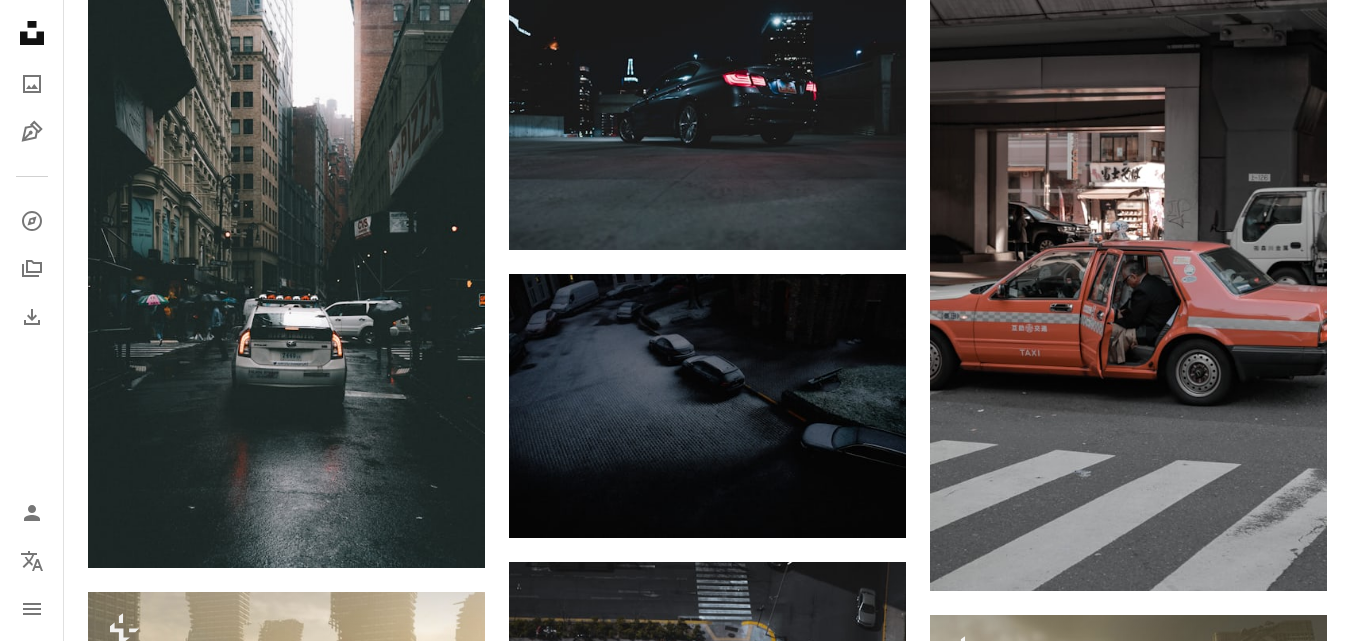 scroll, scrollTop: 0, scrollLeft: 0, axis: both 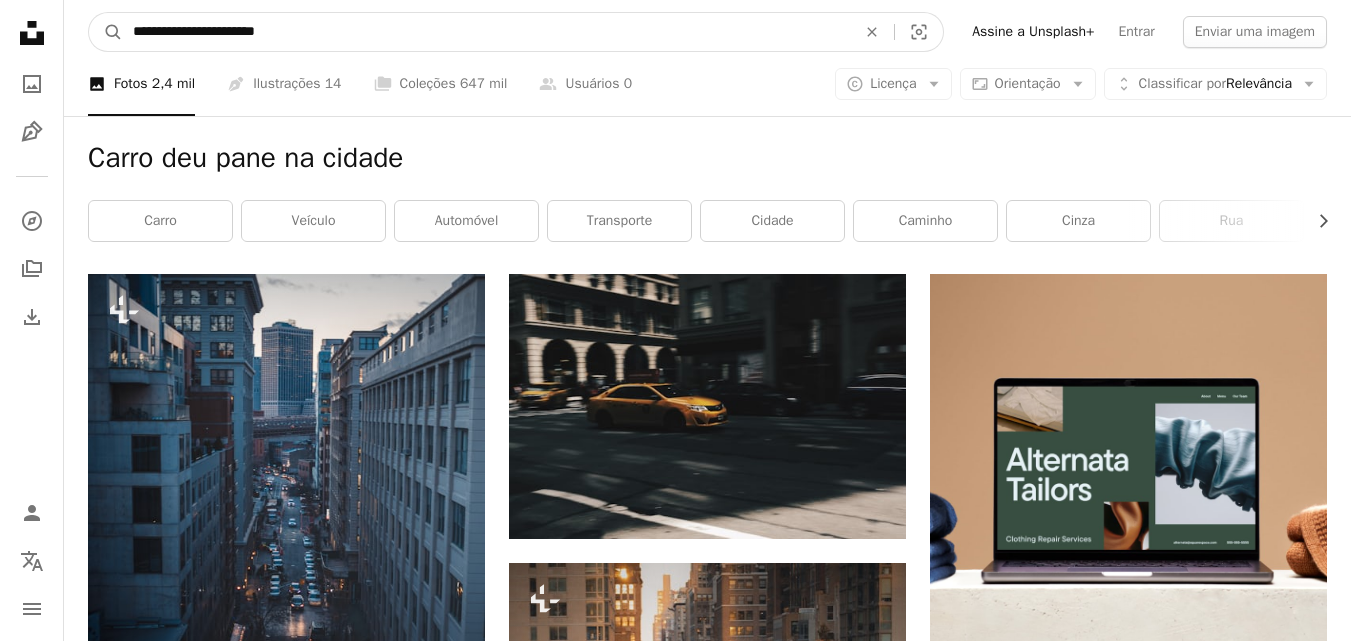 click on "**********" at bounding box center (486, 32) 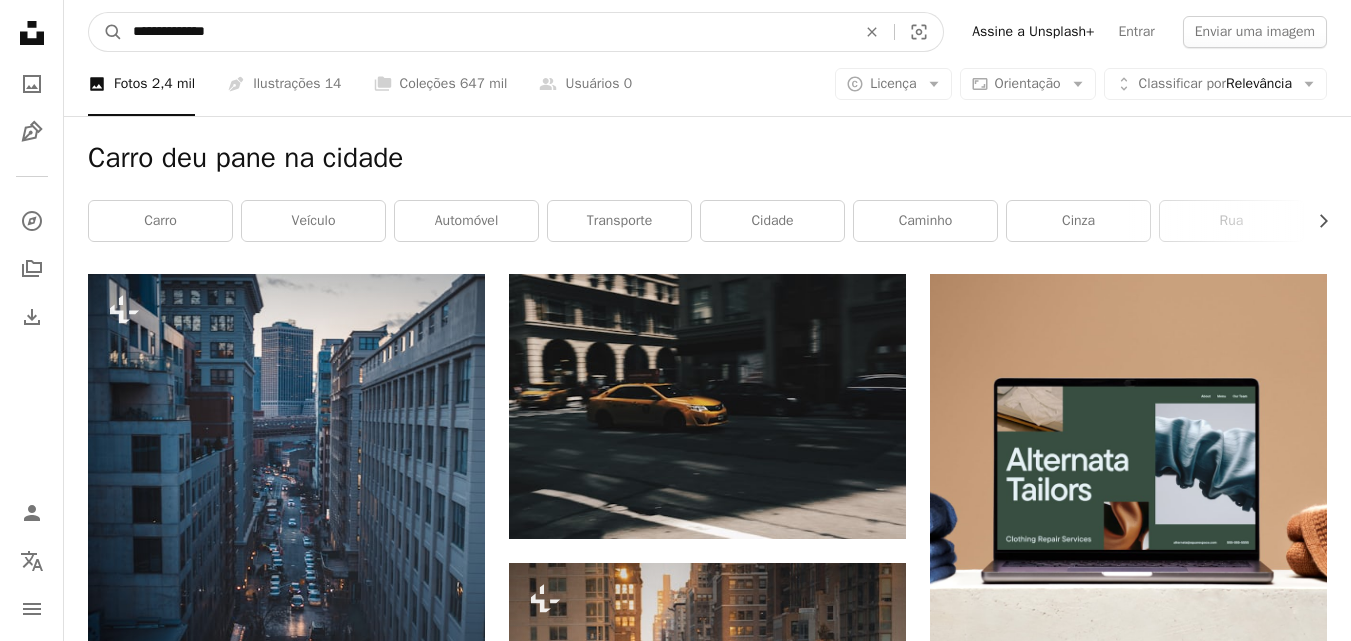 type on "**********" 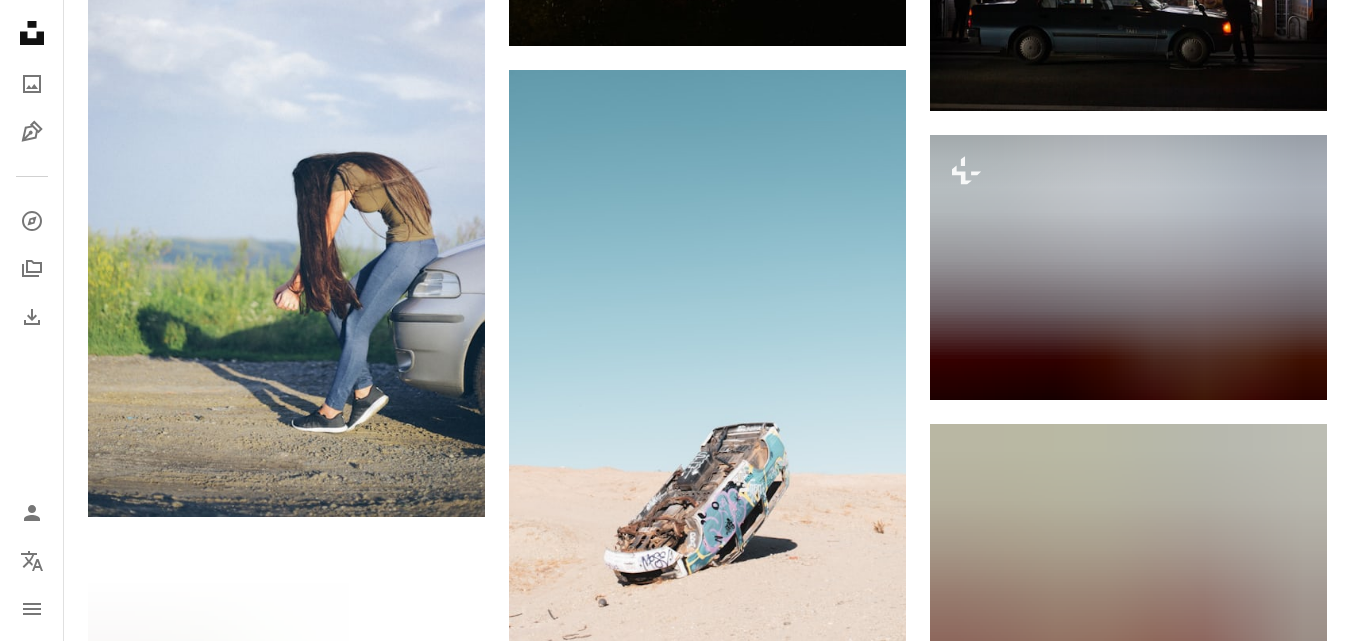 scroll, scrollTop: 0, scrollLeft: 0, axis: both 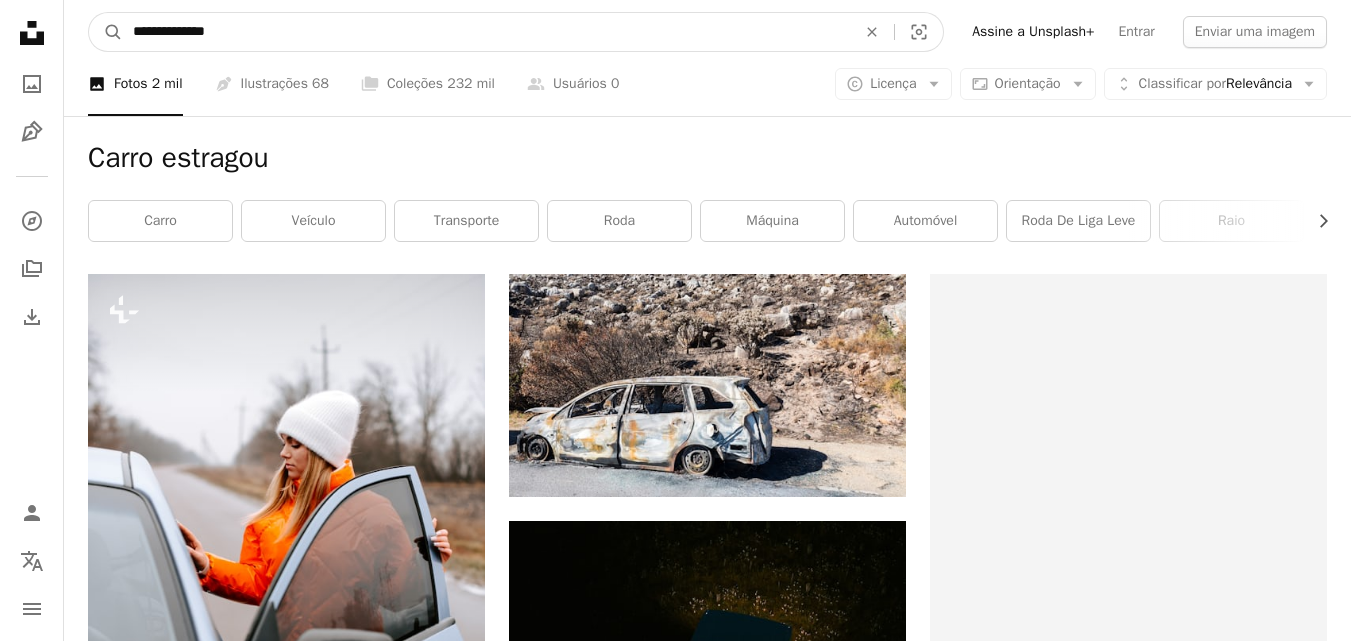 click on "**********" at bounding box center (486, 32) 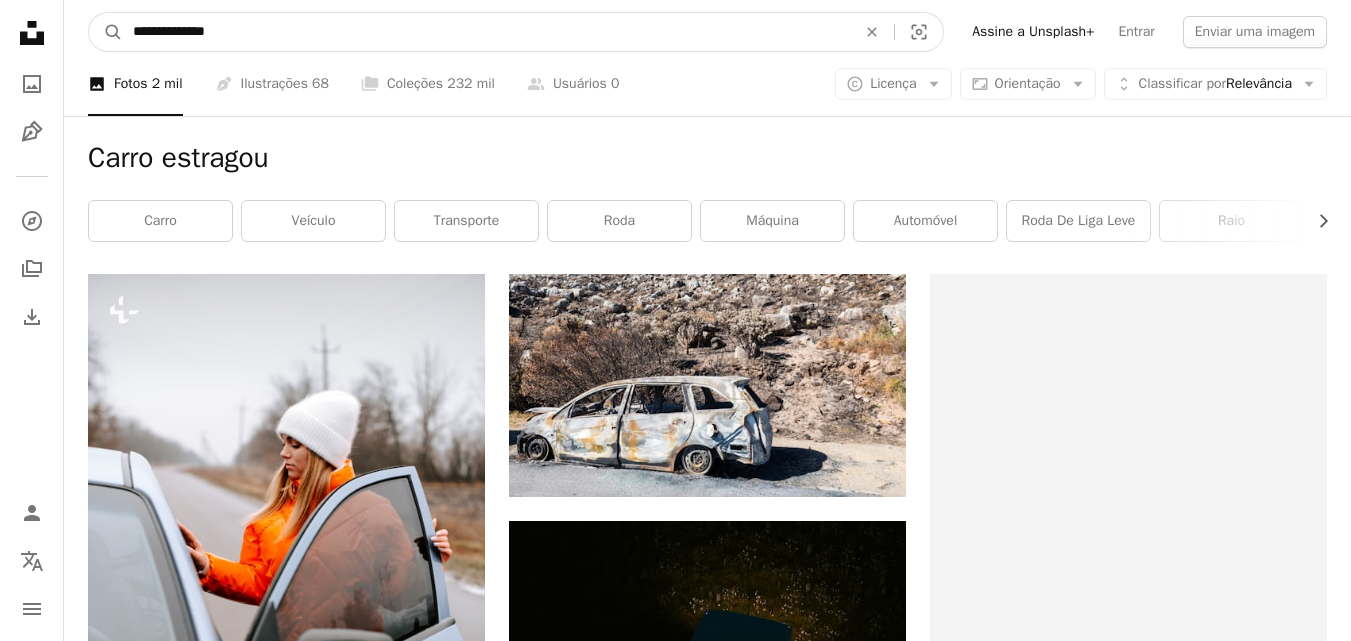 type on "**********" 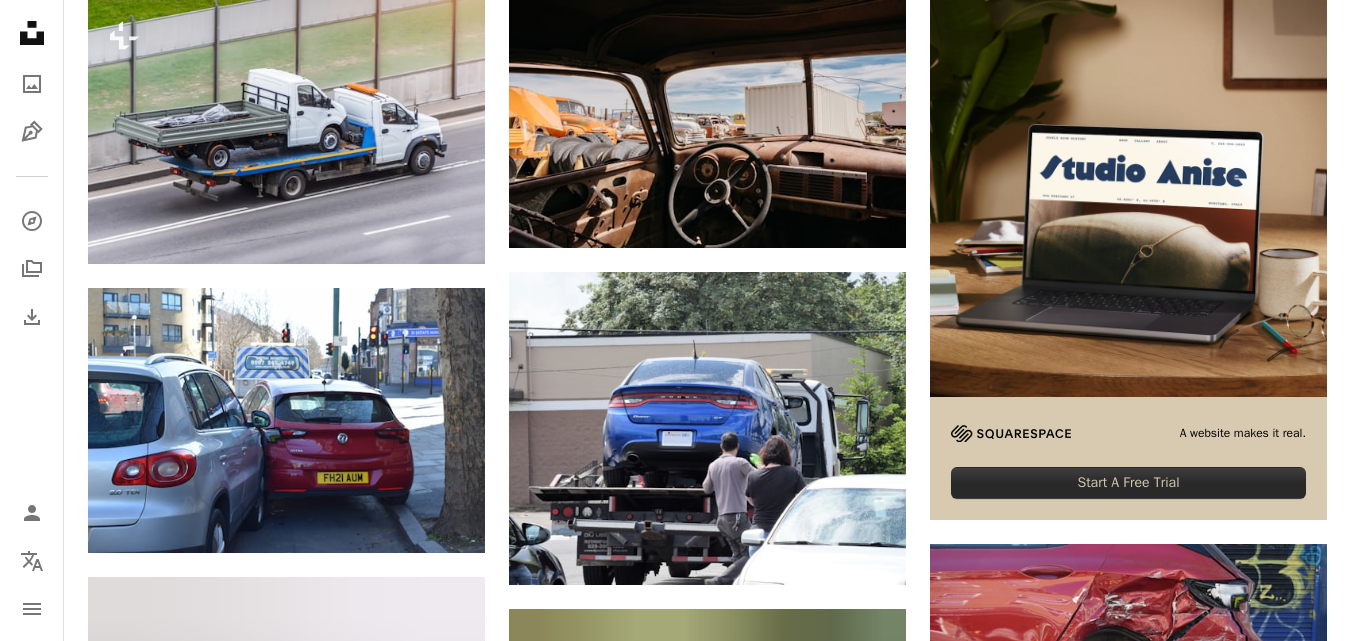scroll, scrollTop: 279, scrollLeft: 0, axis: vertical 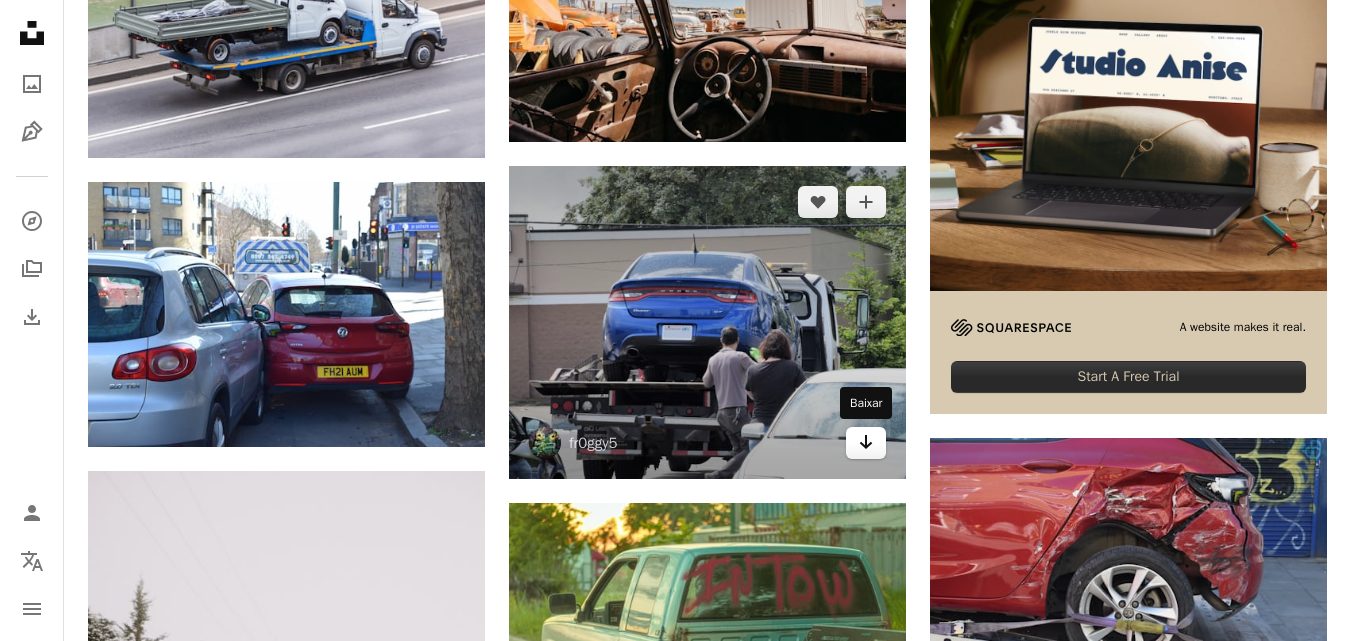 click on "Arrow pointing down" 